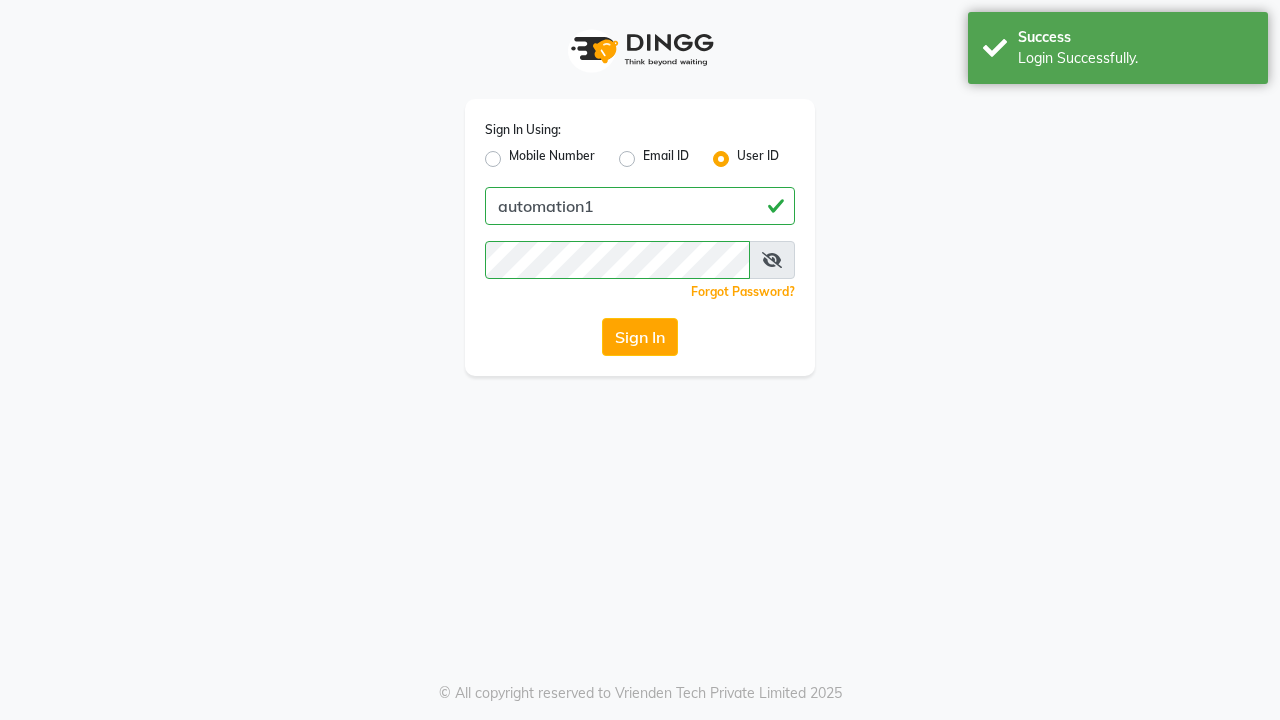 scroll, scrollTop: 0, scrollLeft: 0, axis: both 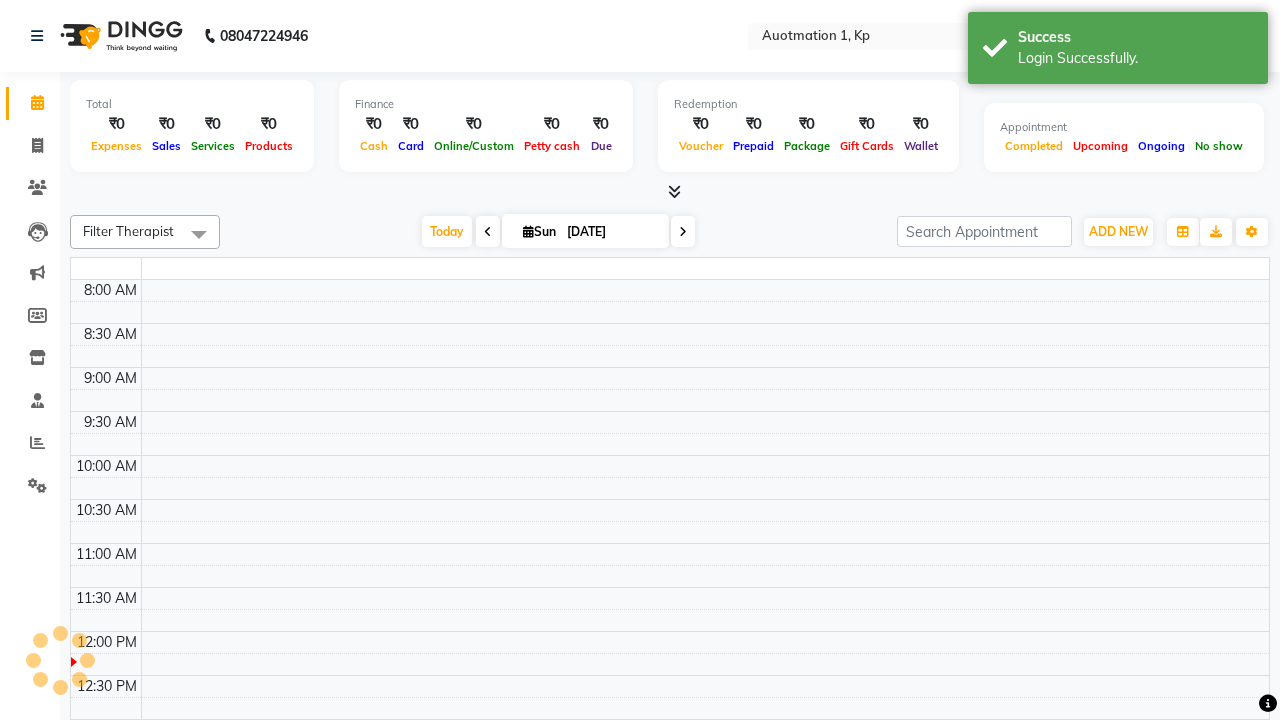select on "en" 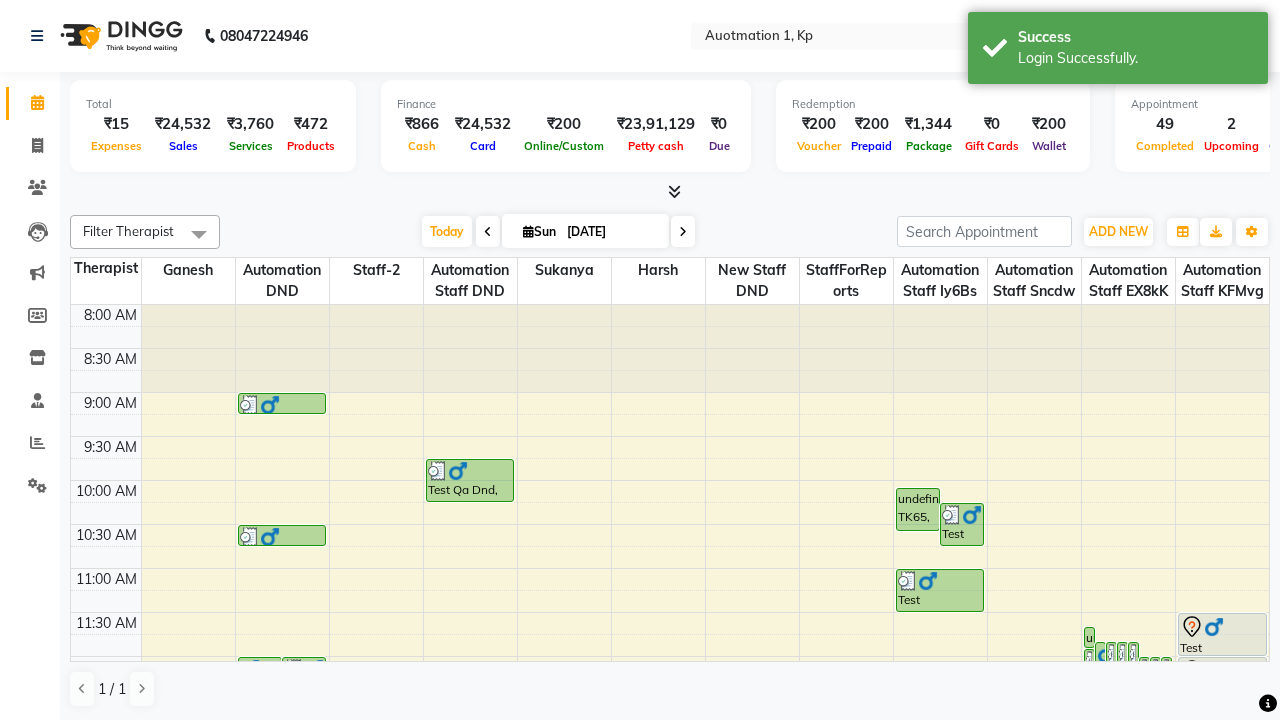 scroll, scrollTop: 0, scrollLeft: 0, axis: both 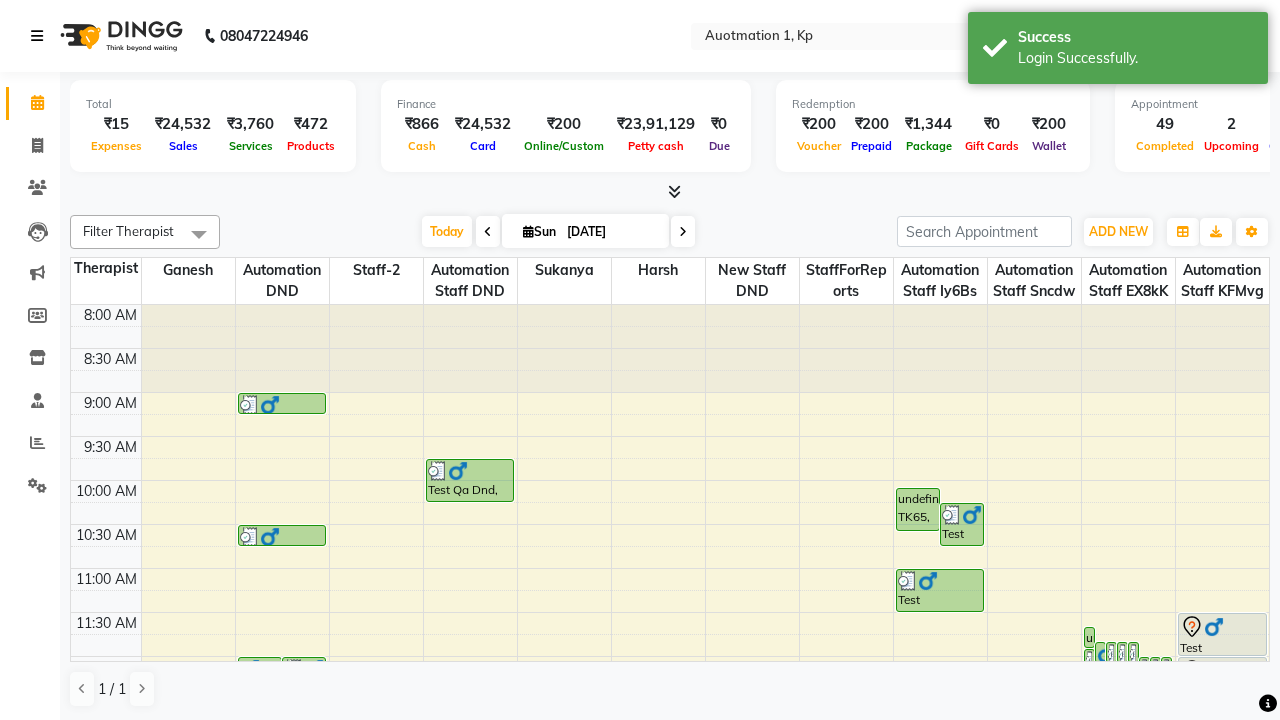 click at bounding box center [37, 36] 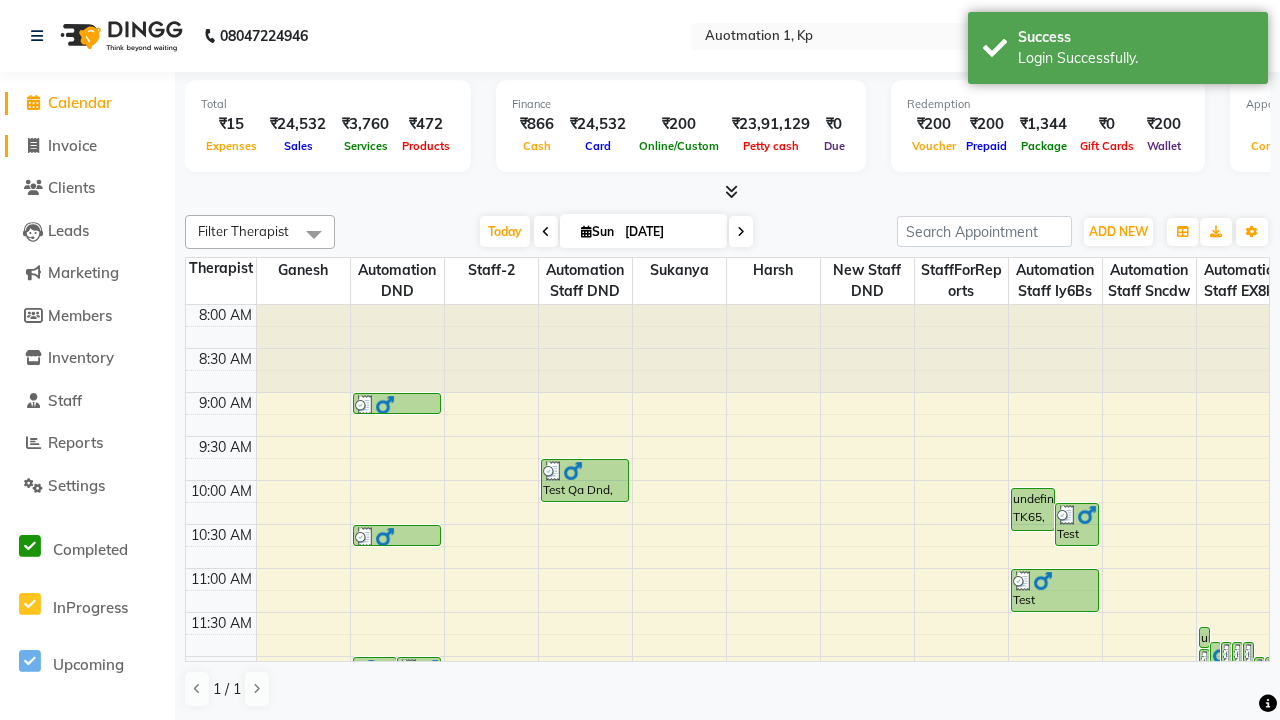 click on "Invoice" 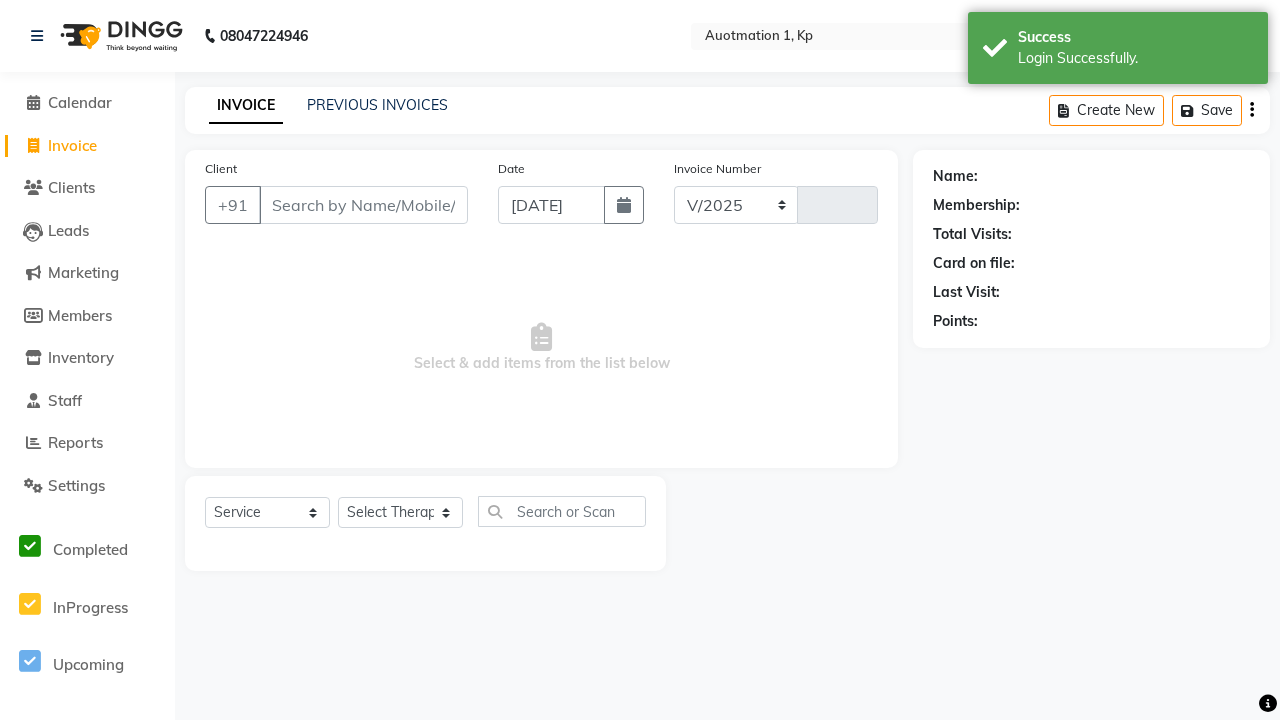 select on "150" 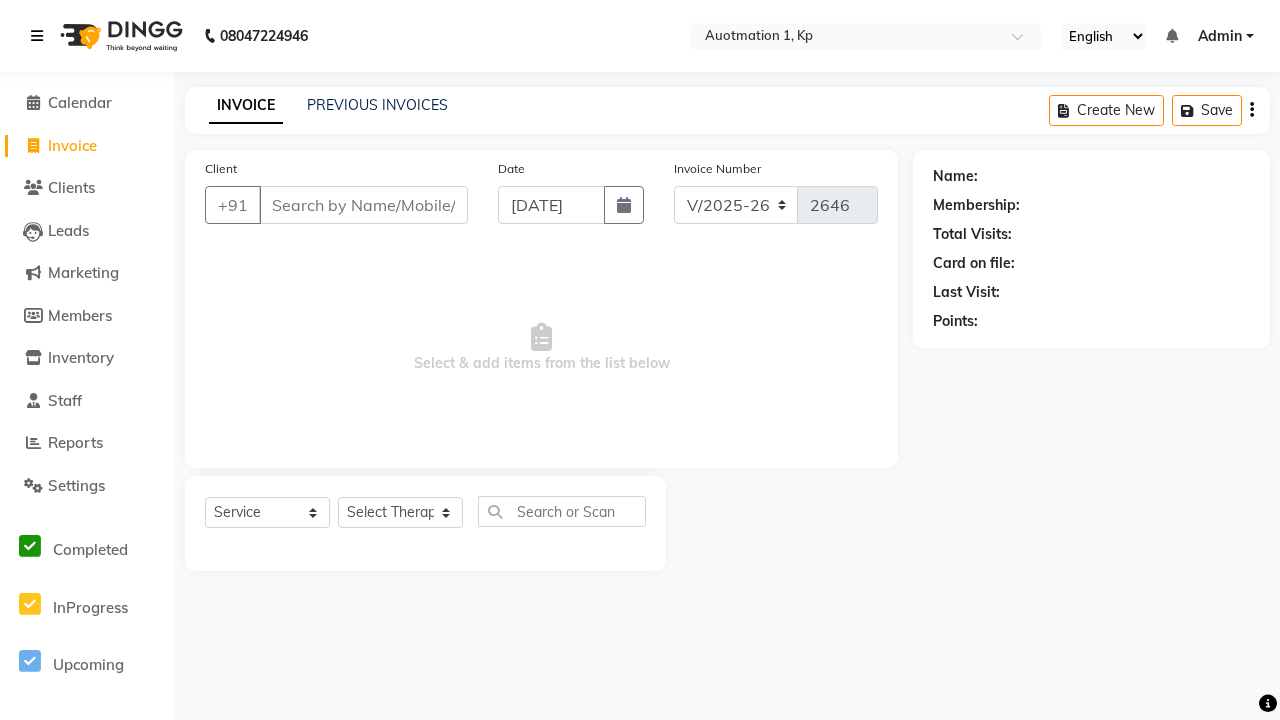 click at bounding box center (37, 36) 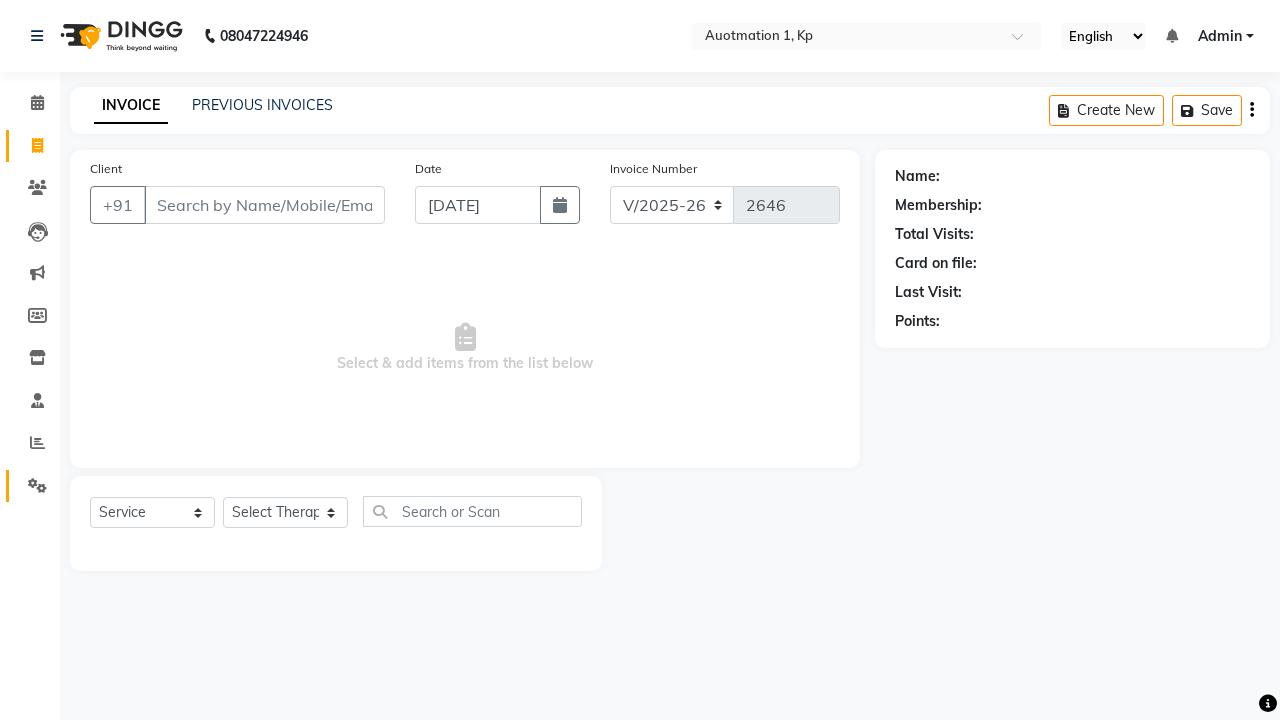 click 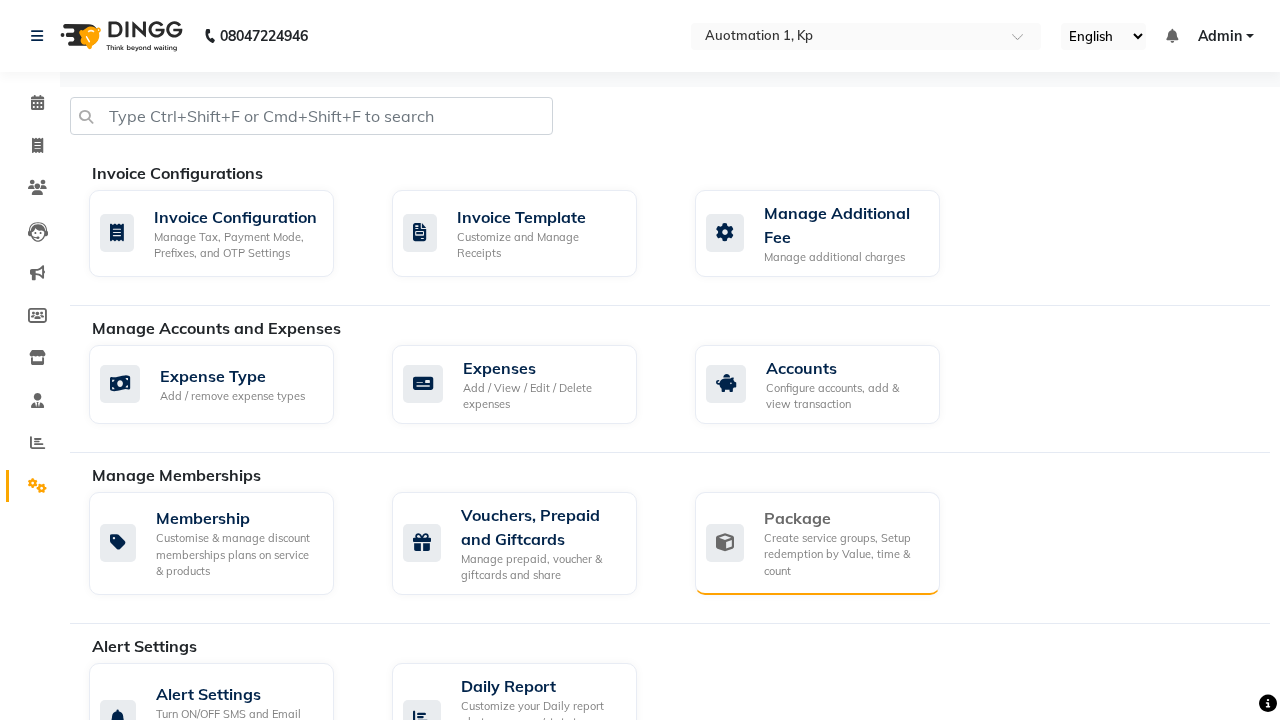 click on "Package" 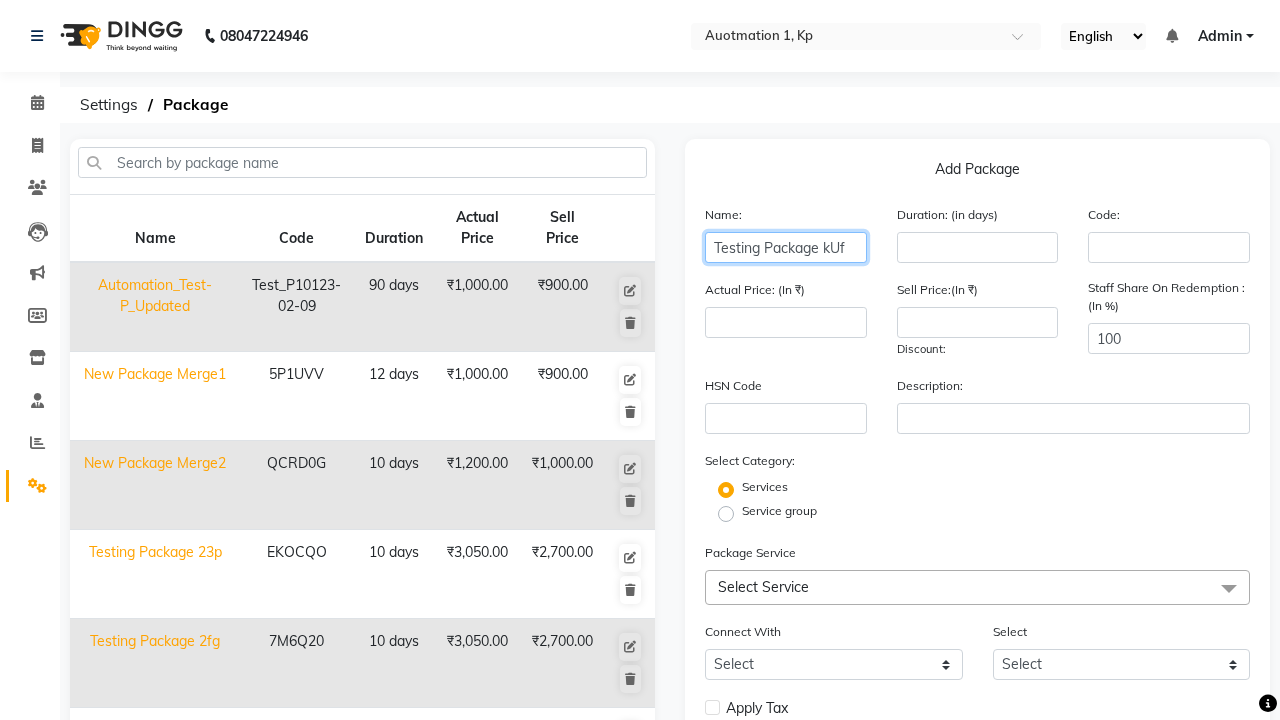 type on "Testing Package kUf" 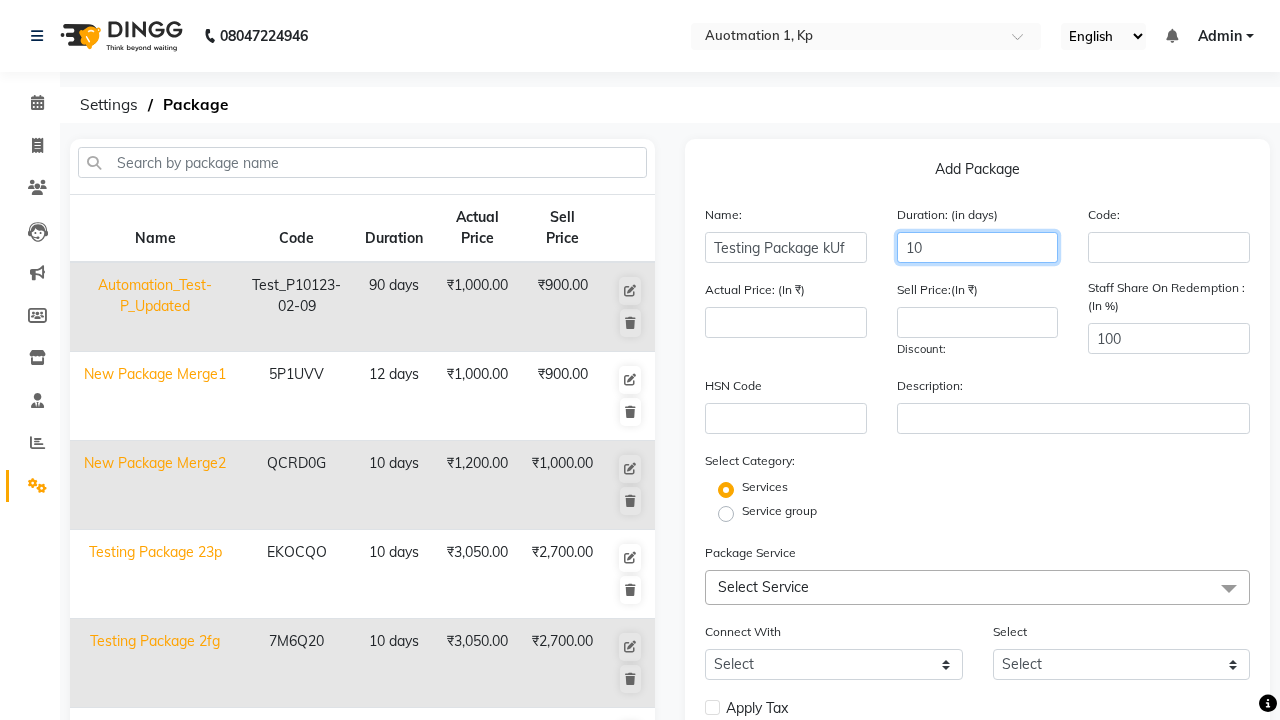type on "10" 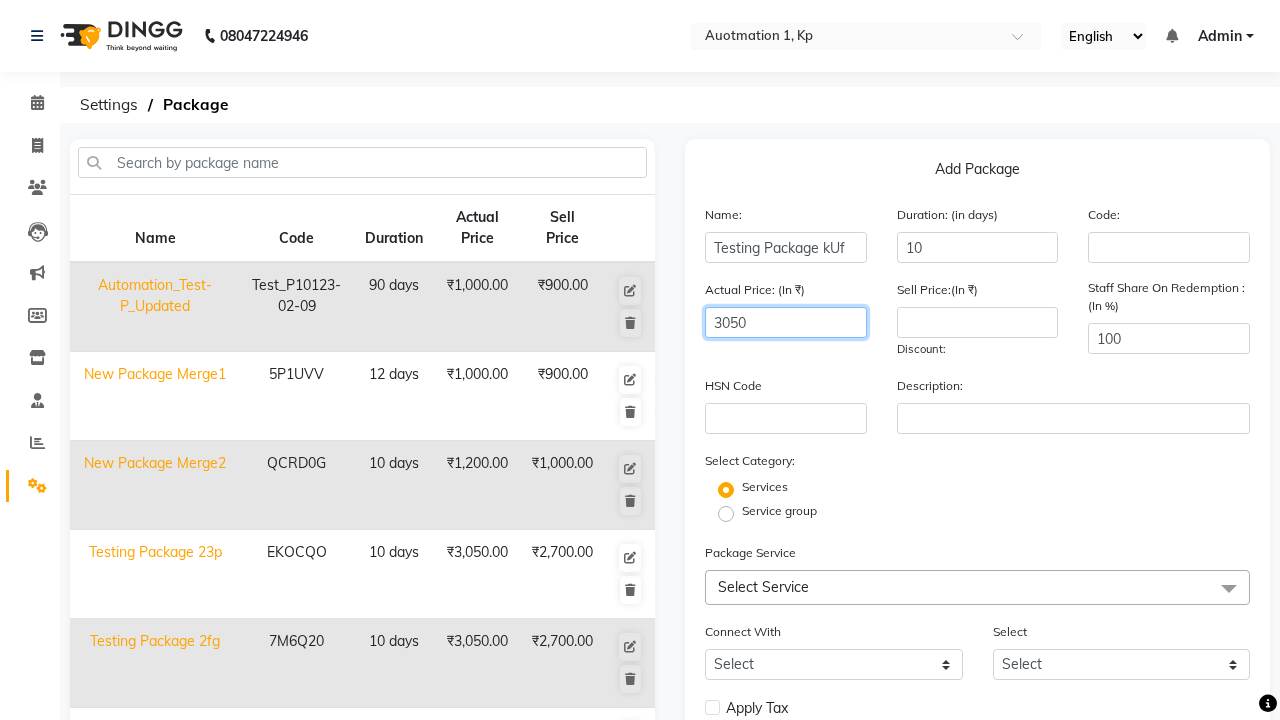 type on "3050" 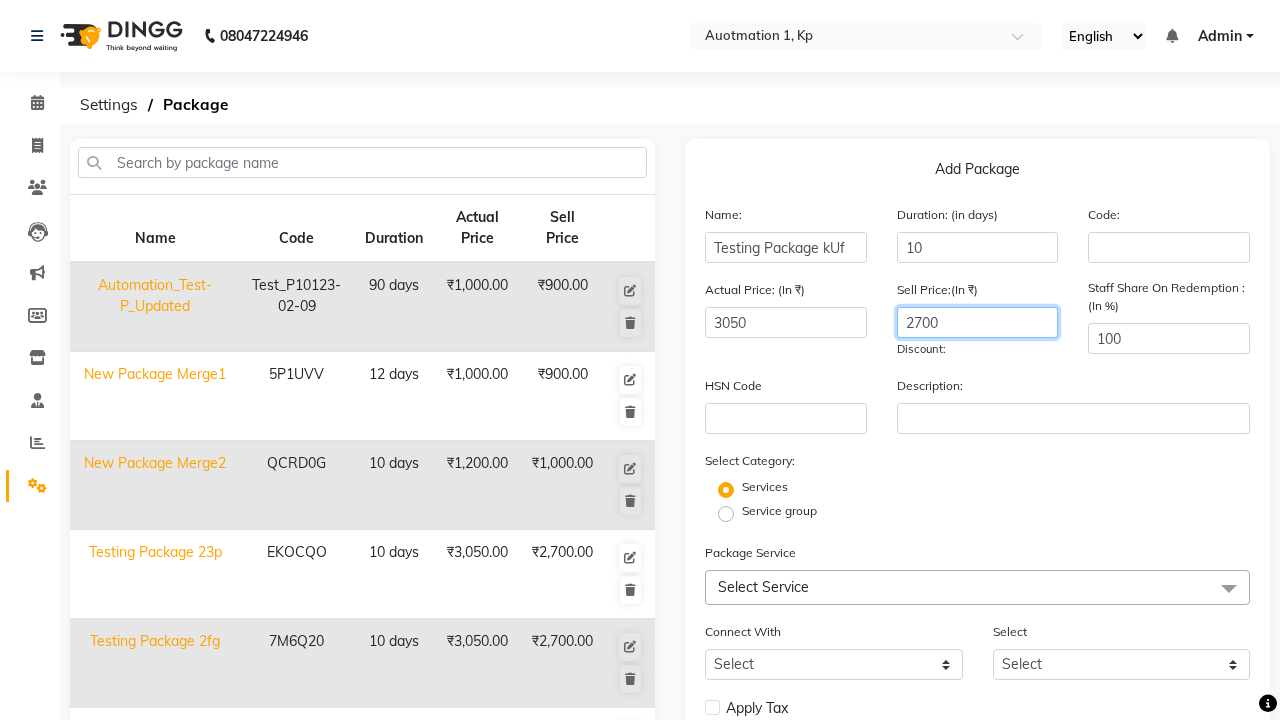 type on "2700" 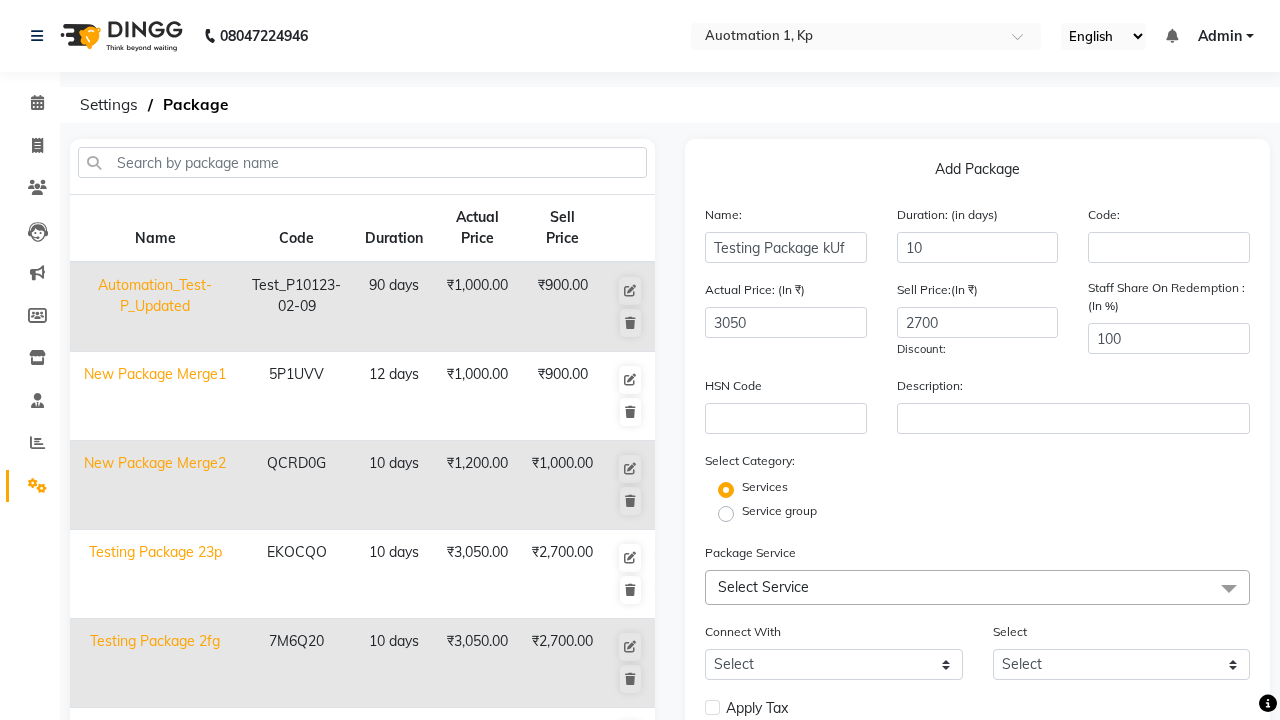 click on "Service group" 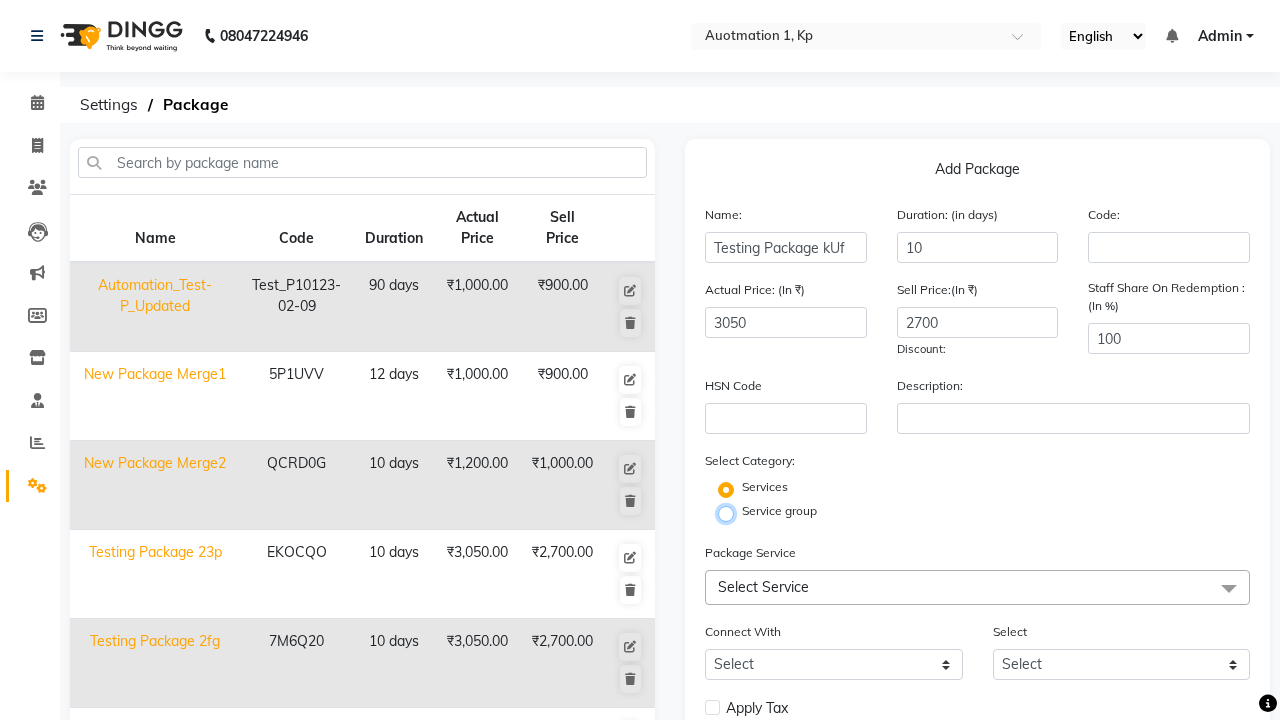 click on "Service group" at bounding box center (732, 512) 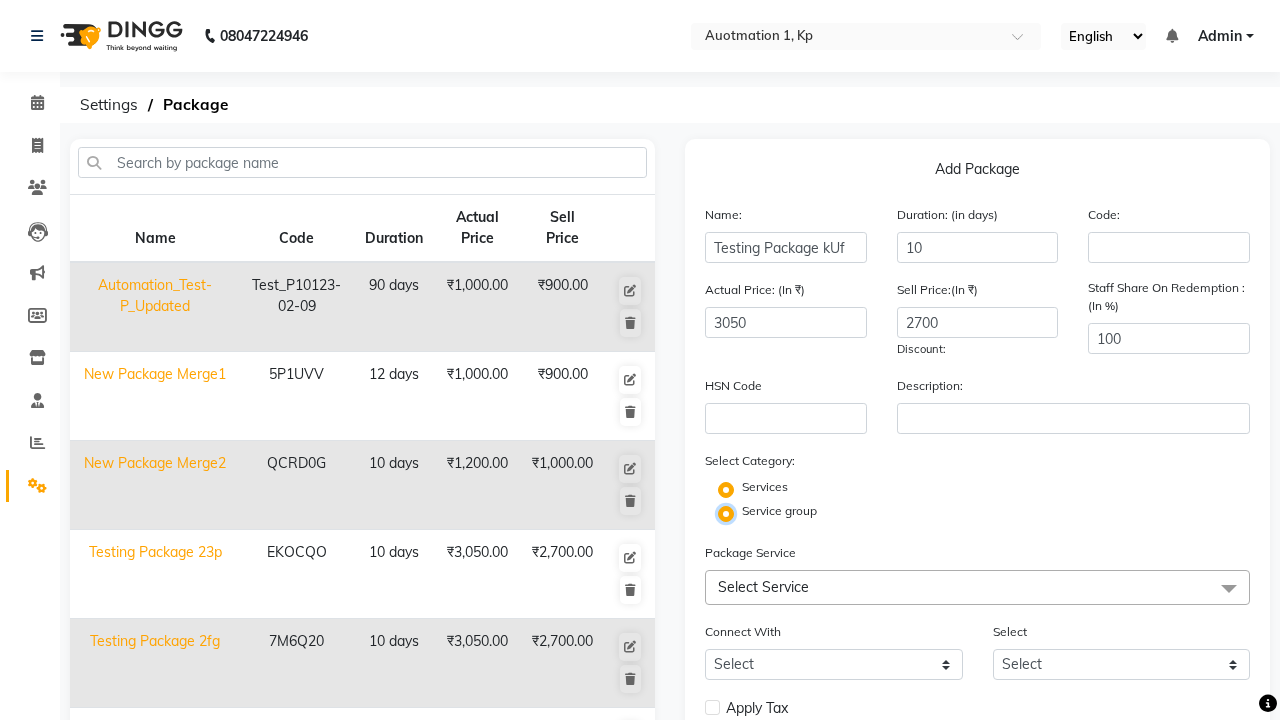 radio on "false" 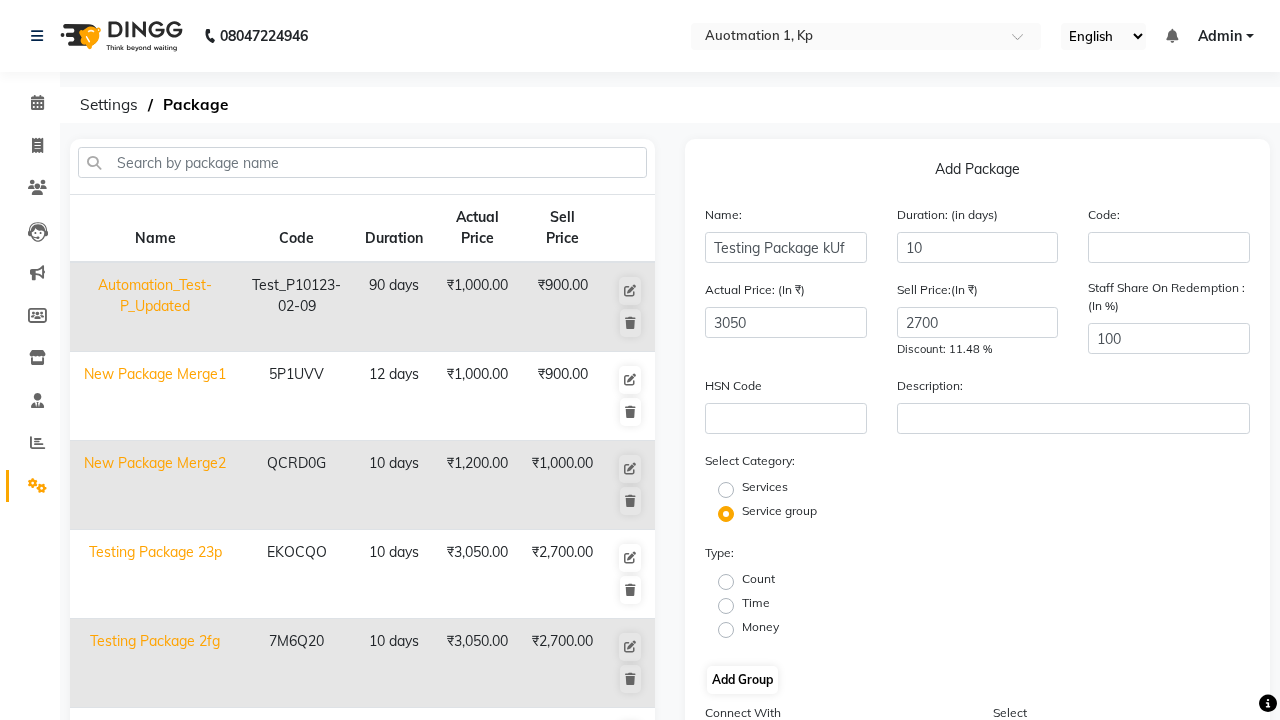 click on "Count" 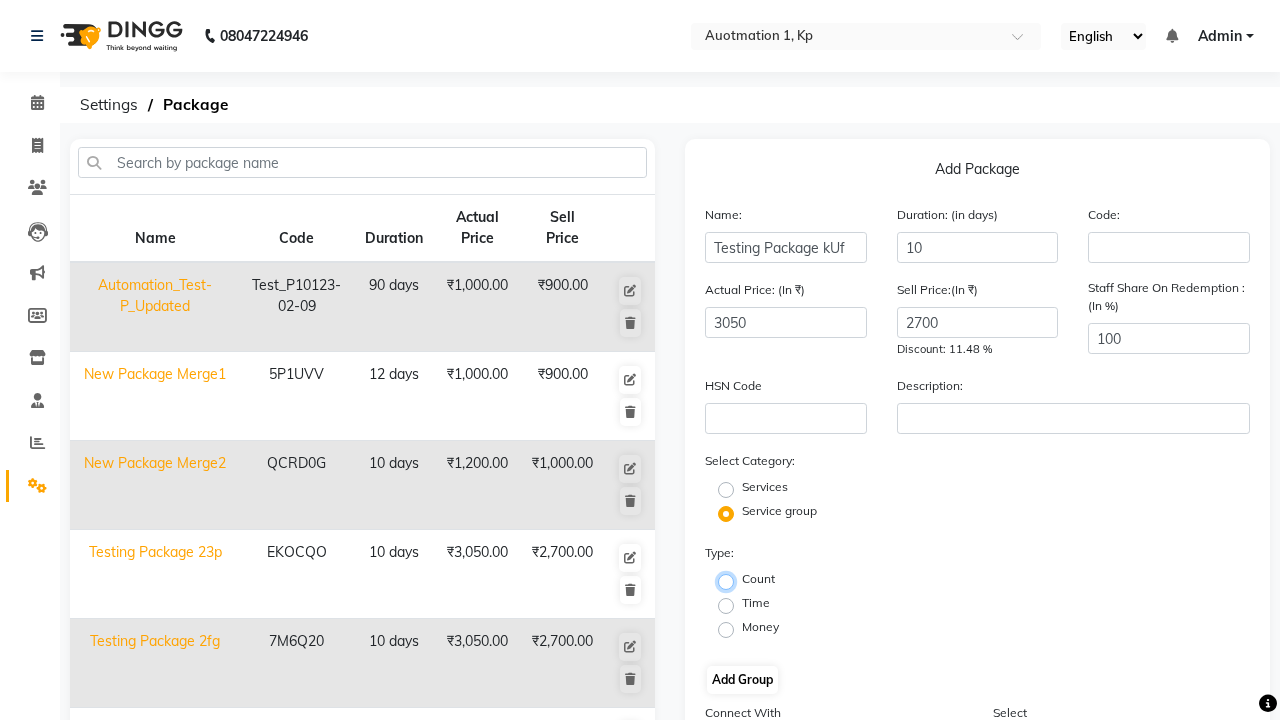 click on "Count" at bounding box center (732, 580) 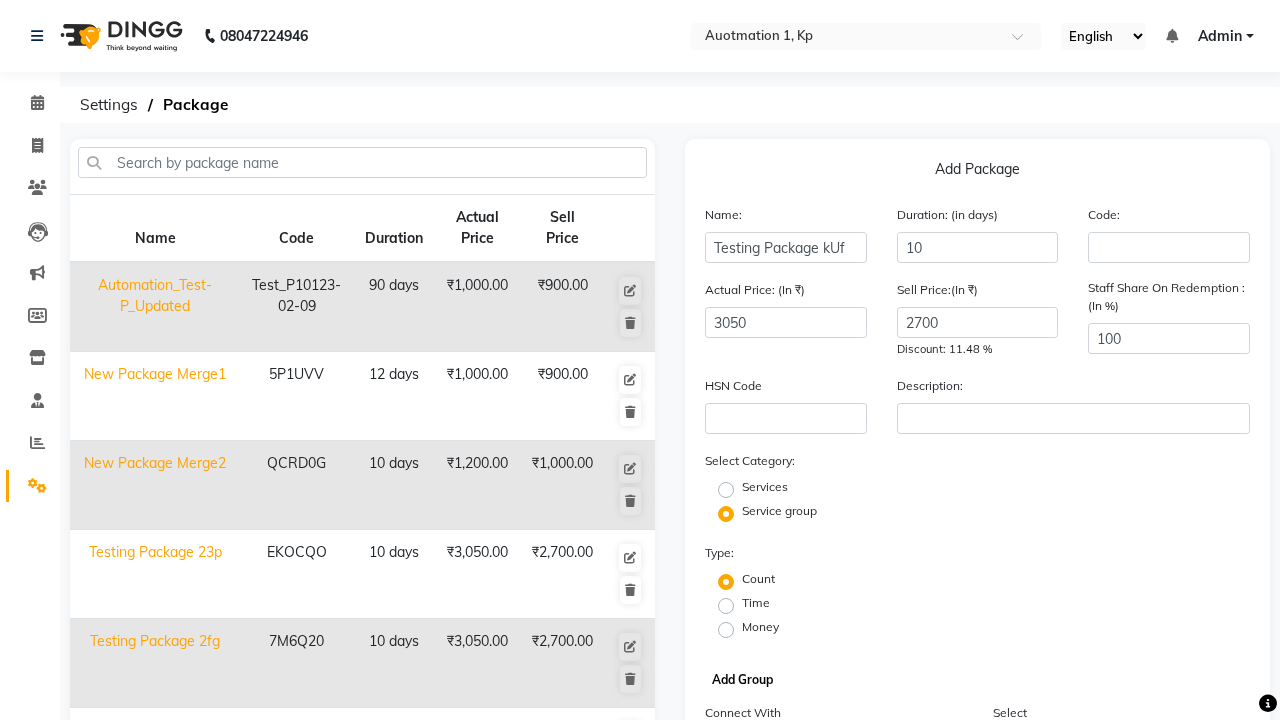 click on "Add Group" 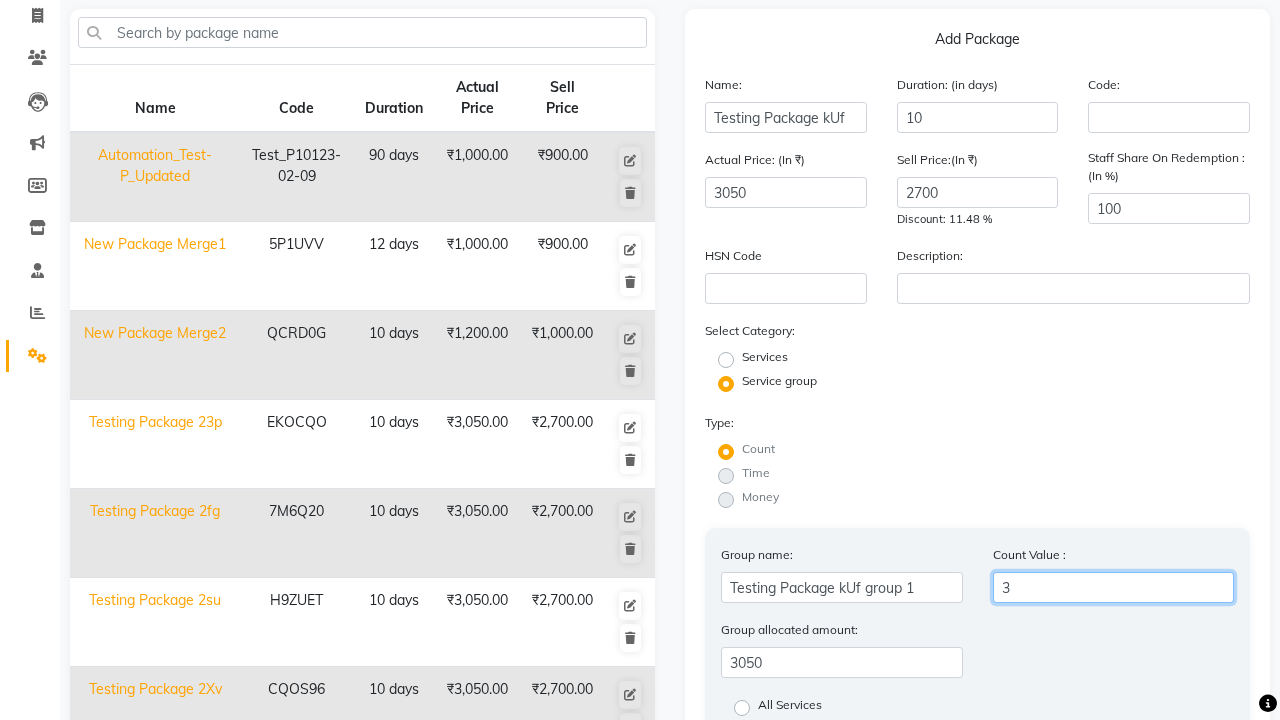 type on "3" 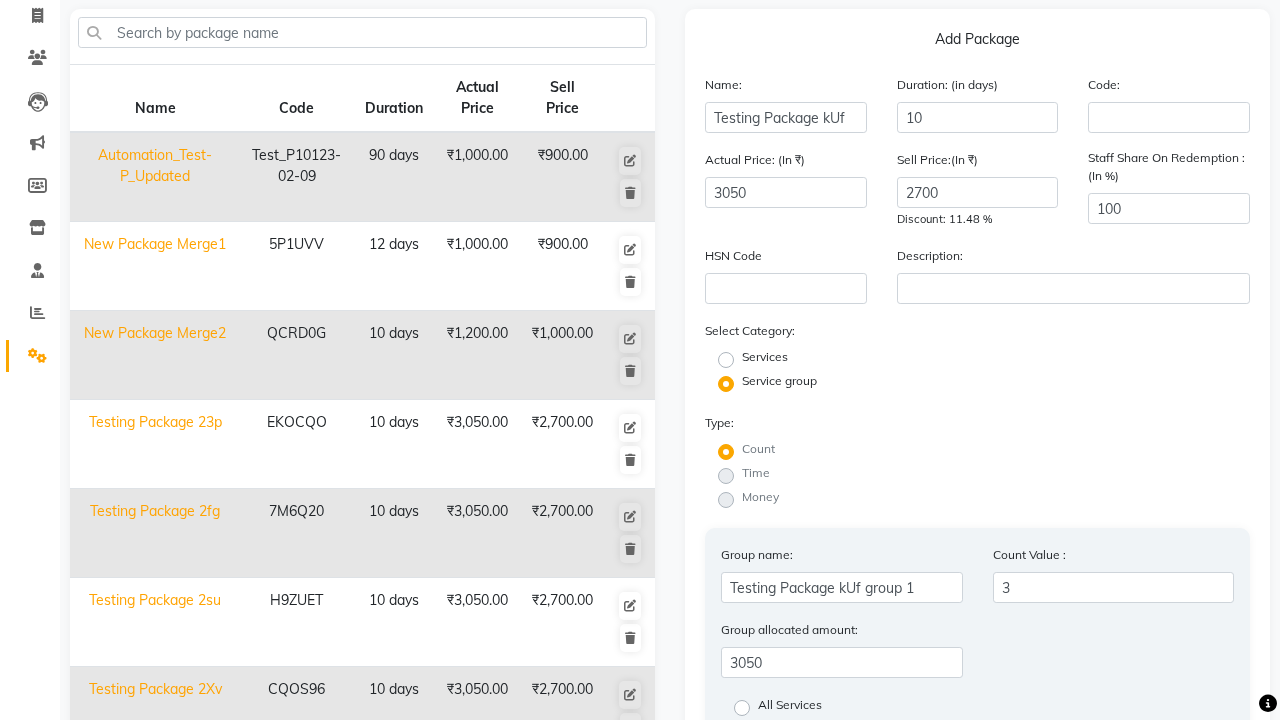 click on "All Services" 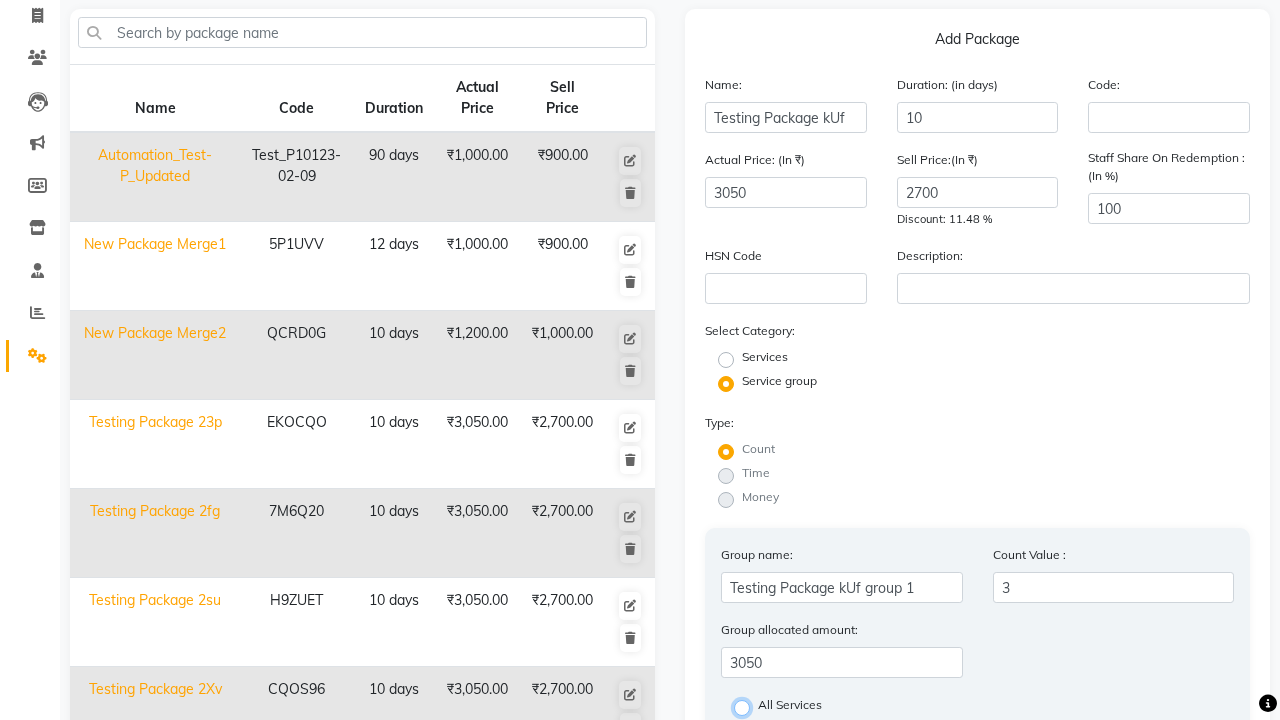 click on "All Services" at bounding box center [748, 706] 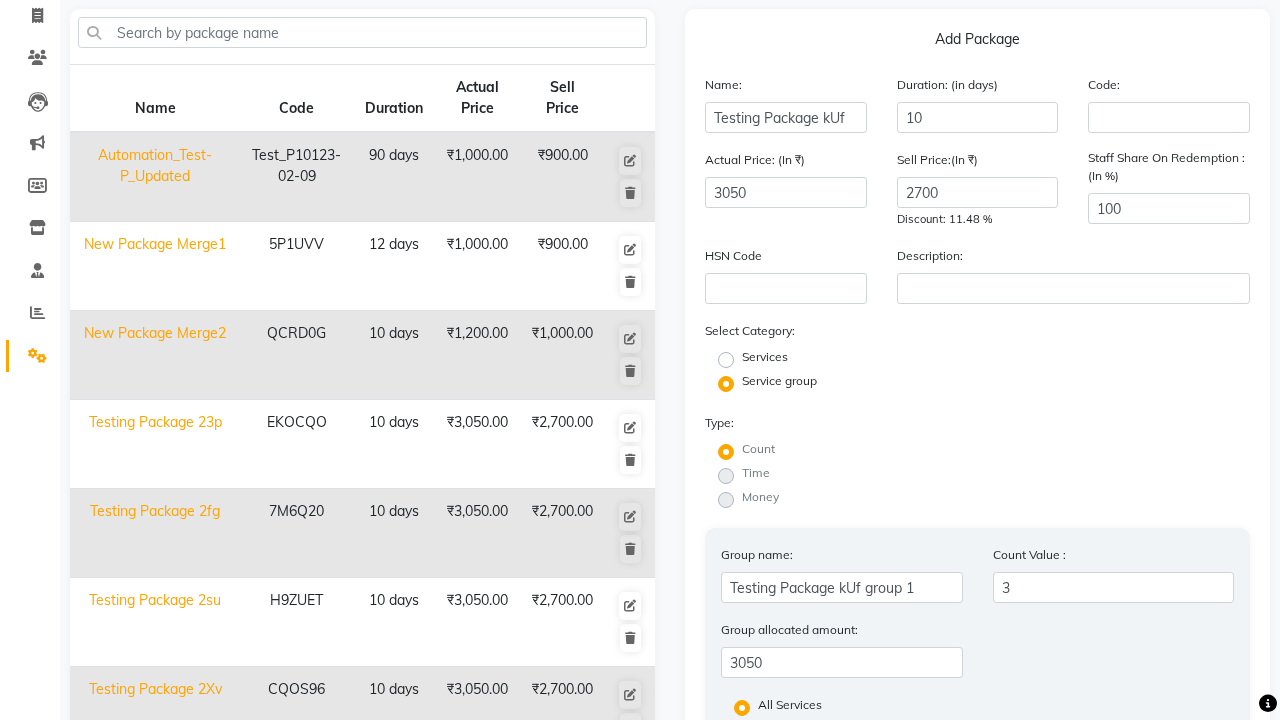 click on "Save Group" 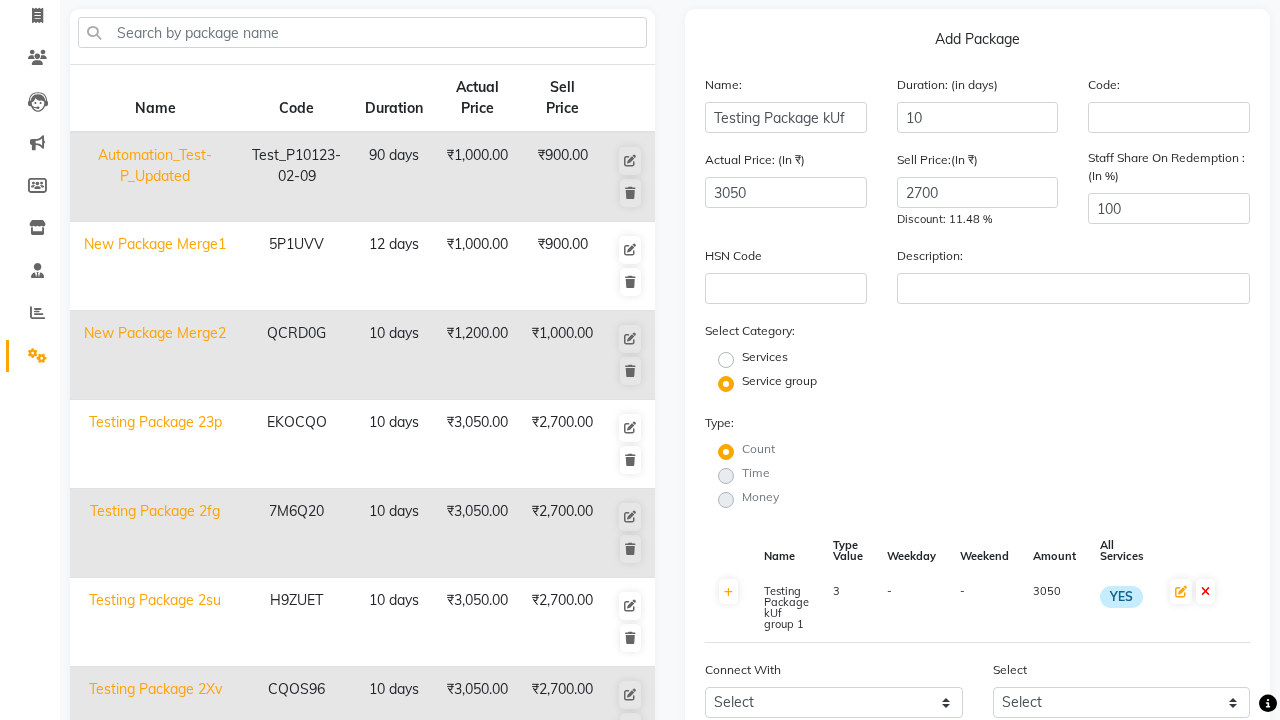 scroll, scrollTop: 527, scrollLeft: 0, axis: vertical 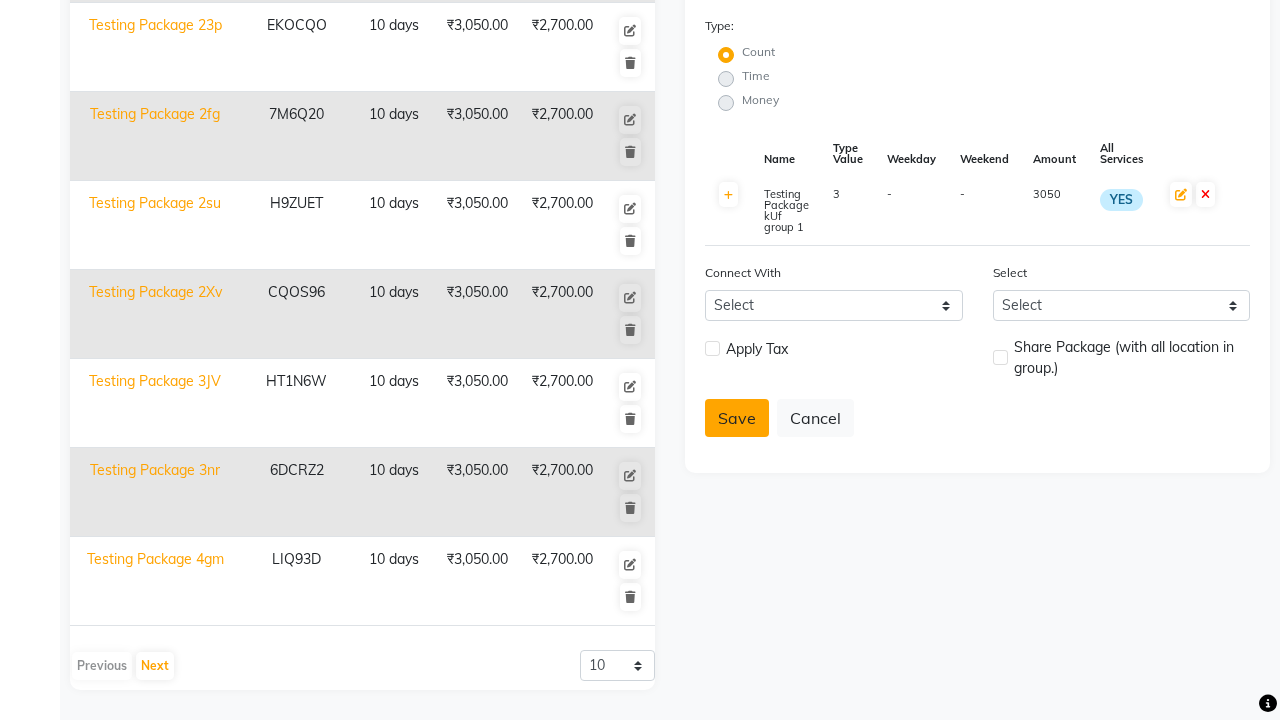 click on "Save" 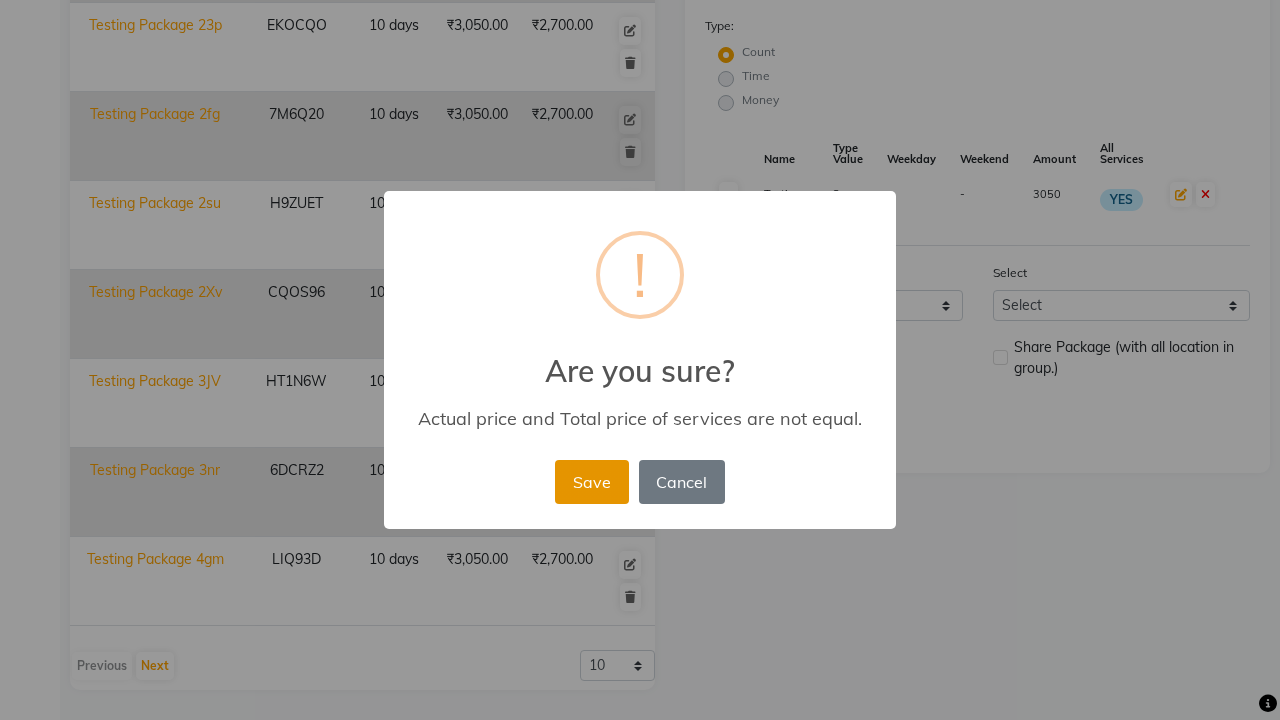 click on "Save" at bounding box center (591, 482) 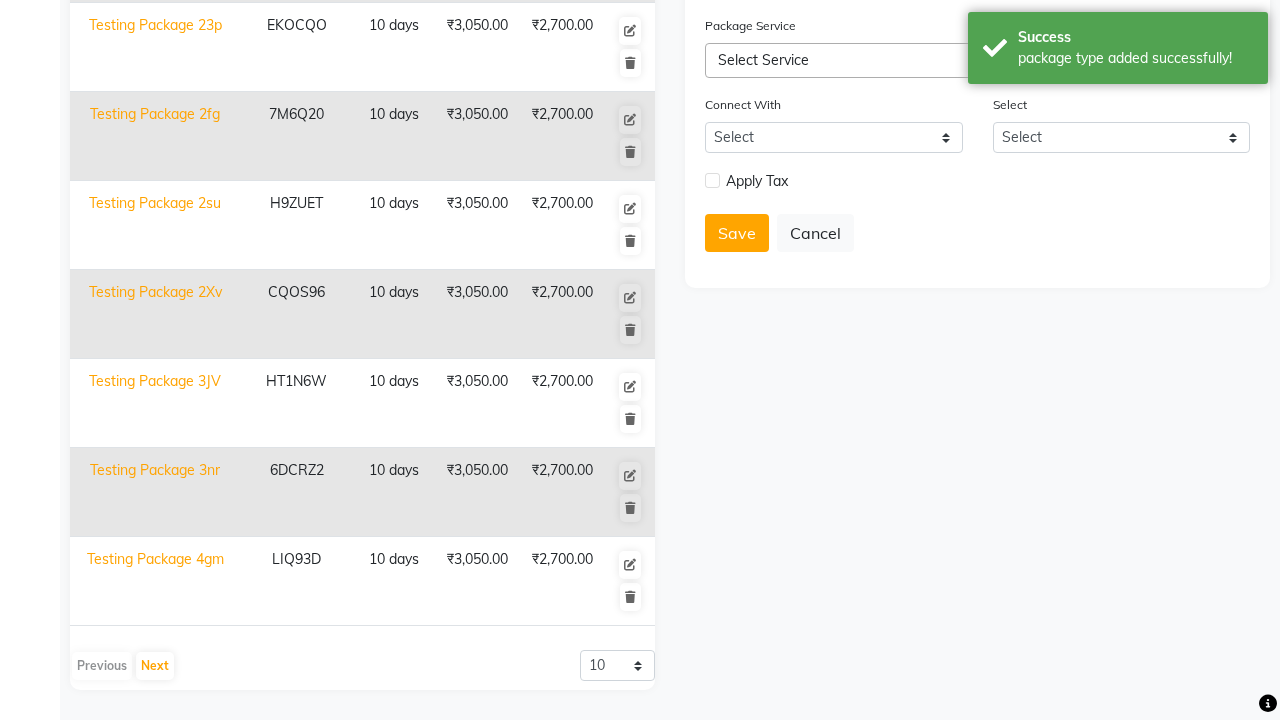 click on "package type added successfully!" at bounding box center [1135, 58] 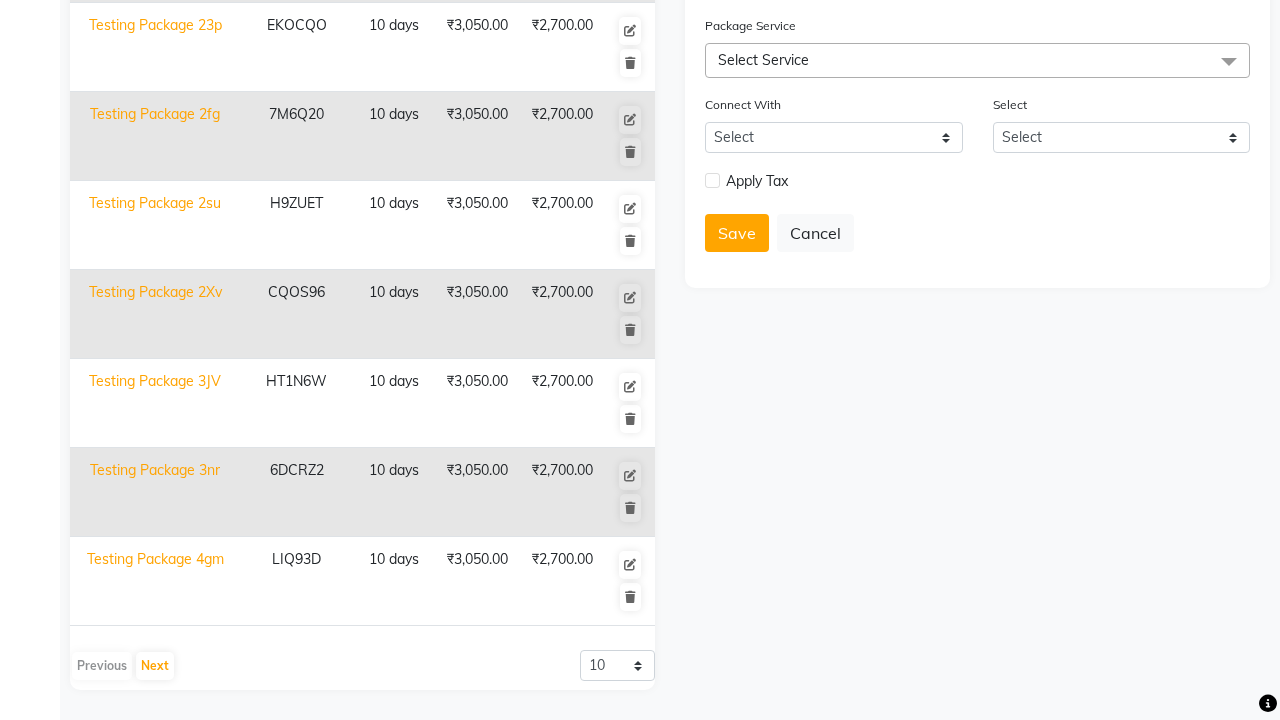 click at bounding box center (37, -491) 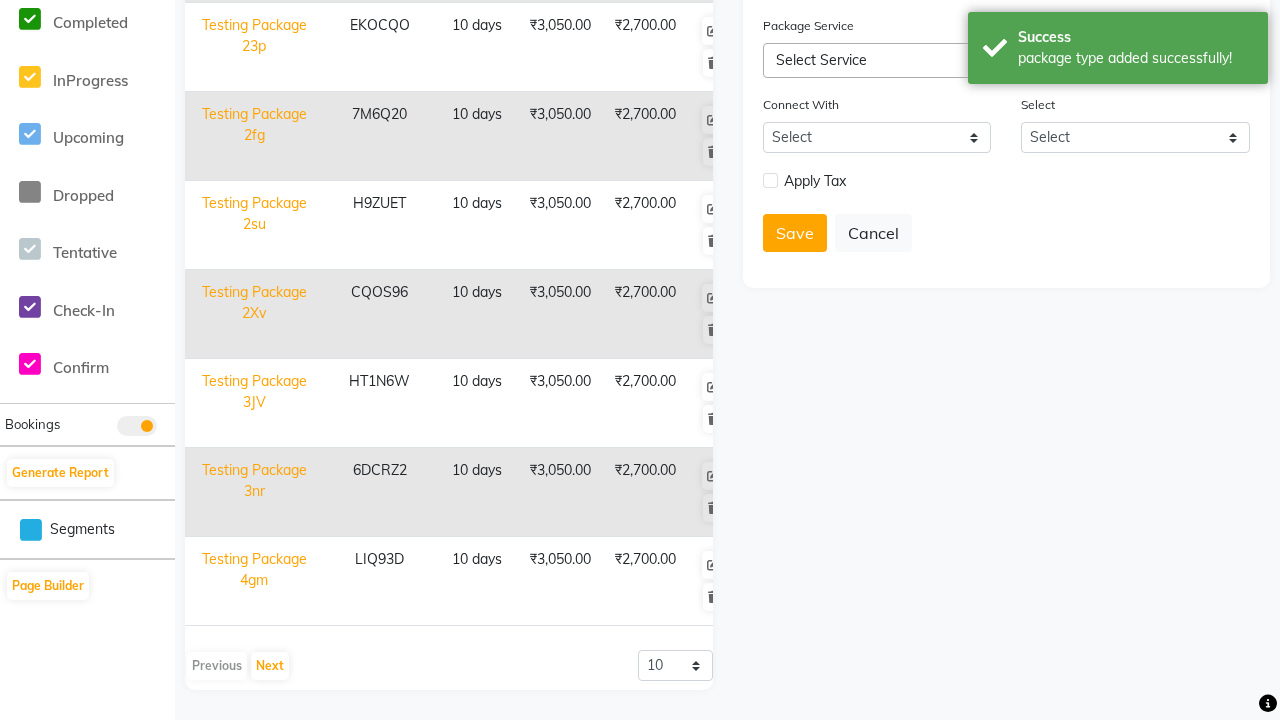 scroll, scrollTop: 0, scrollLeft: 0, axis: both 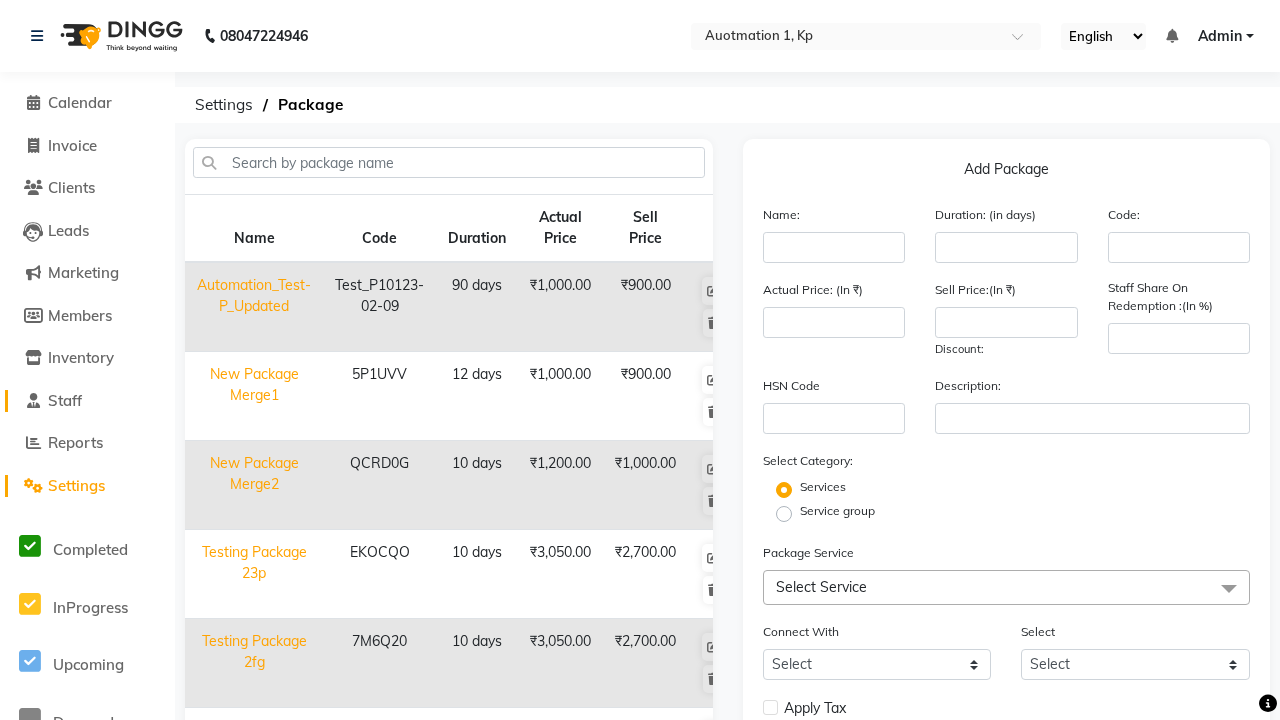 click on "Staff" 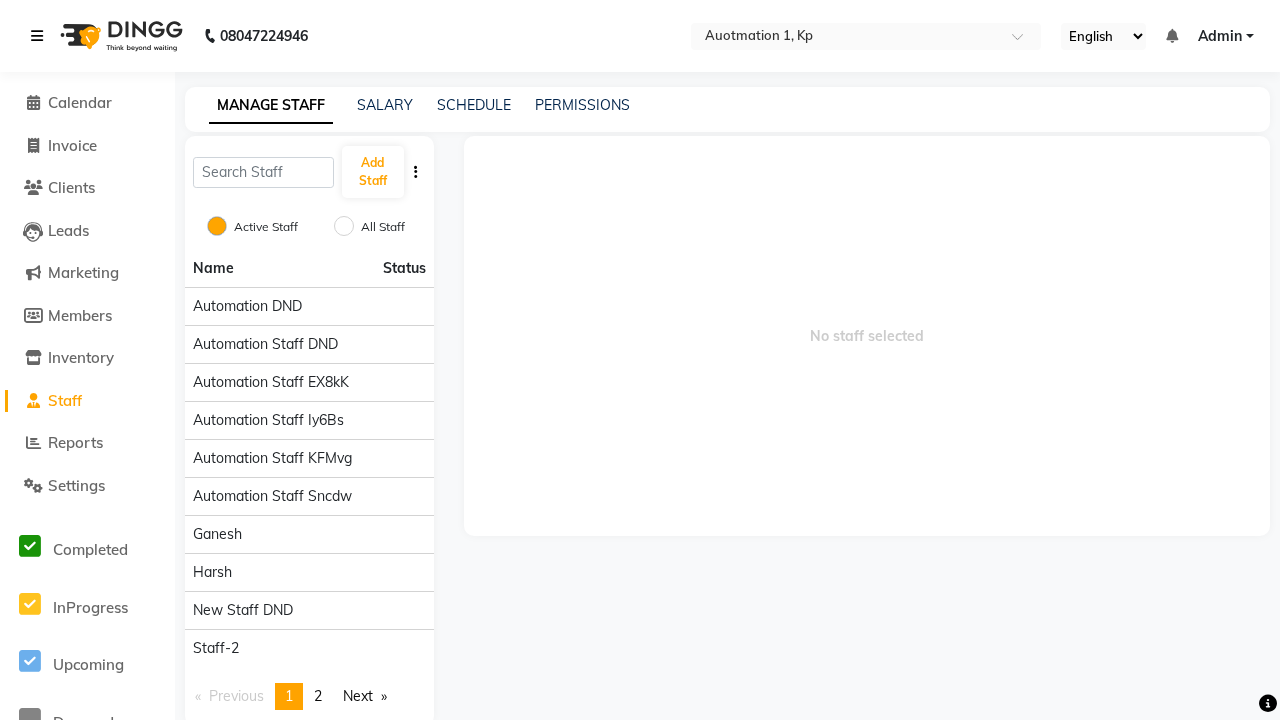 click at bounding box center [37, 36] 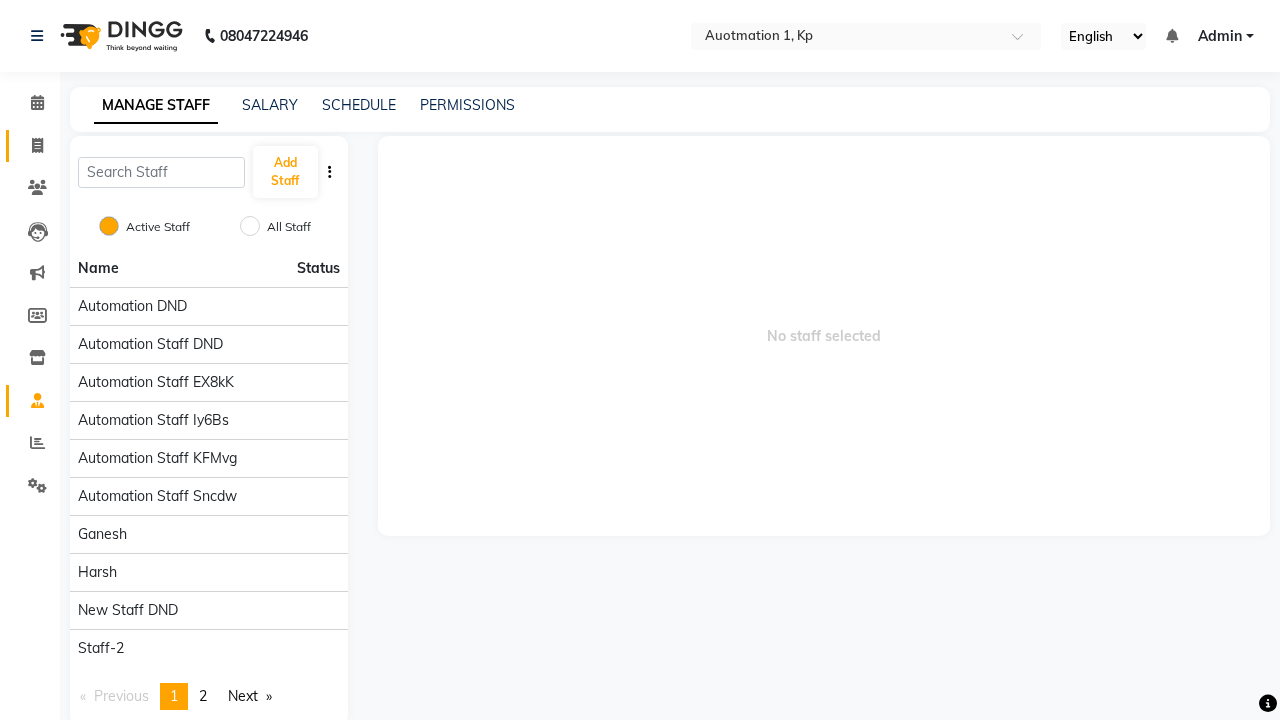 click 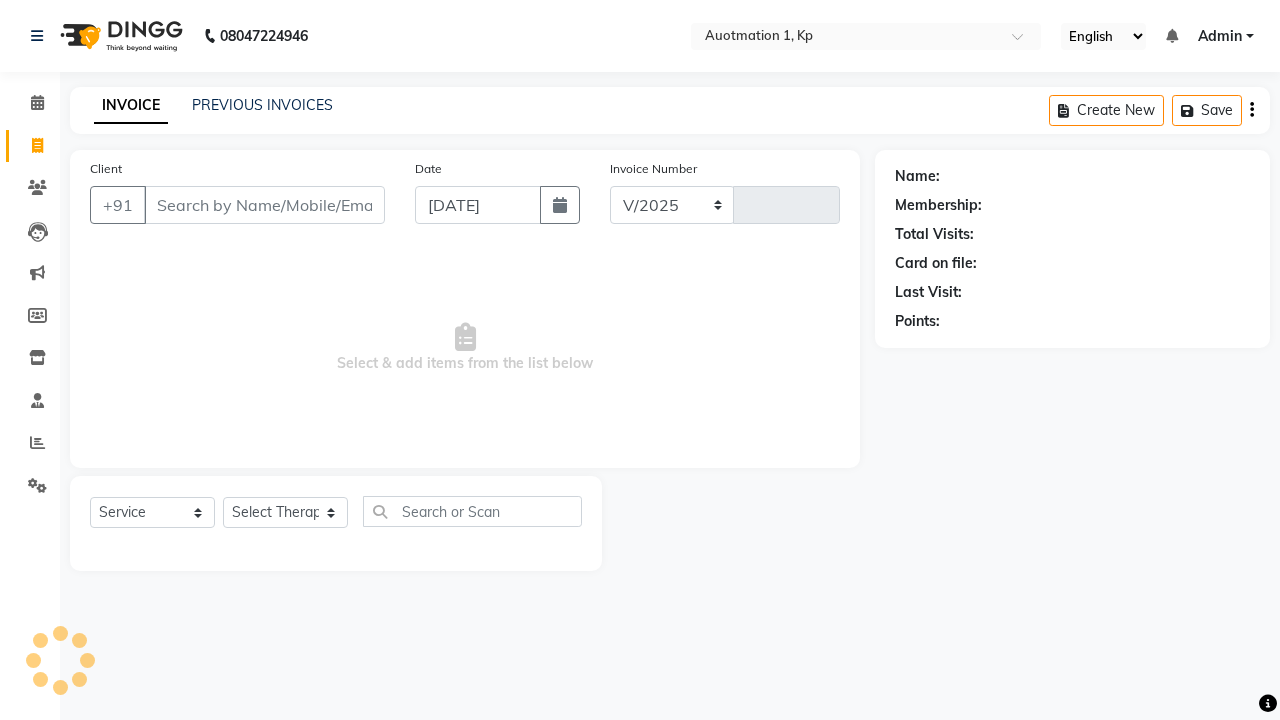 select on "150" 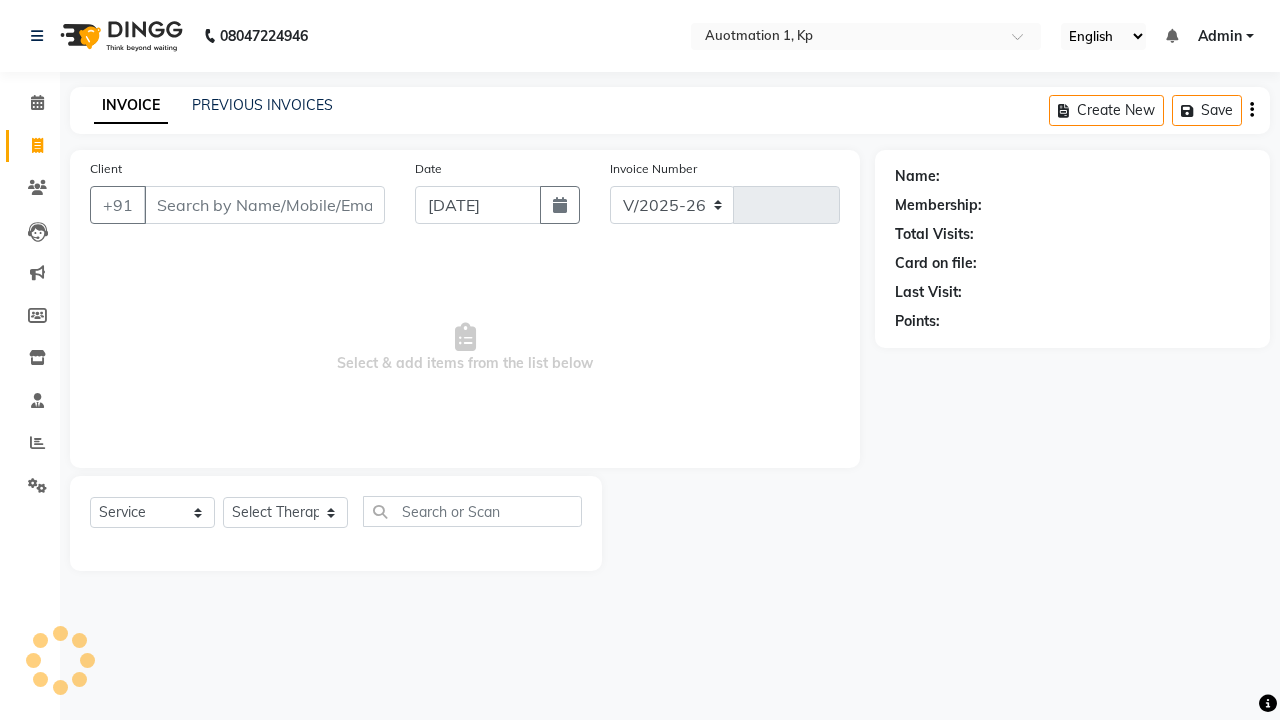 type on "2646" 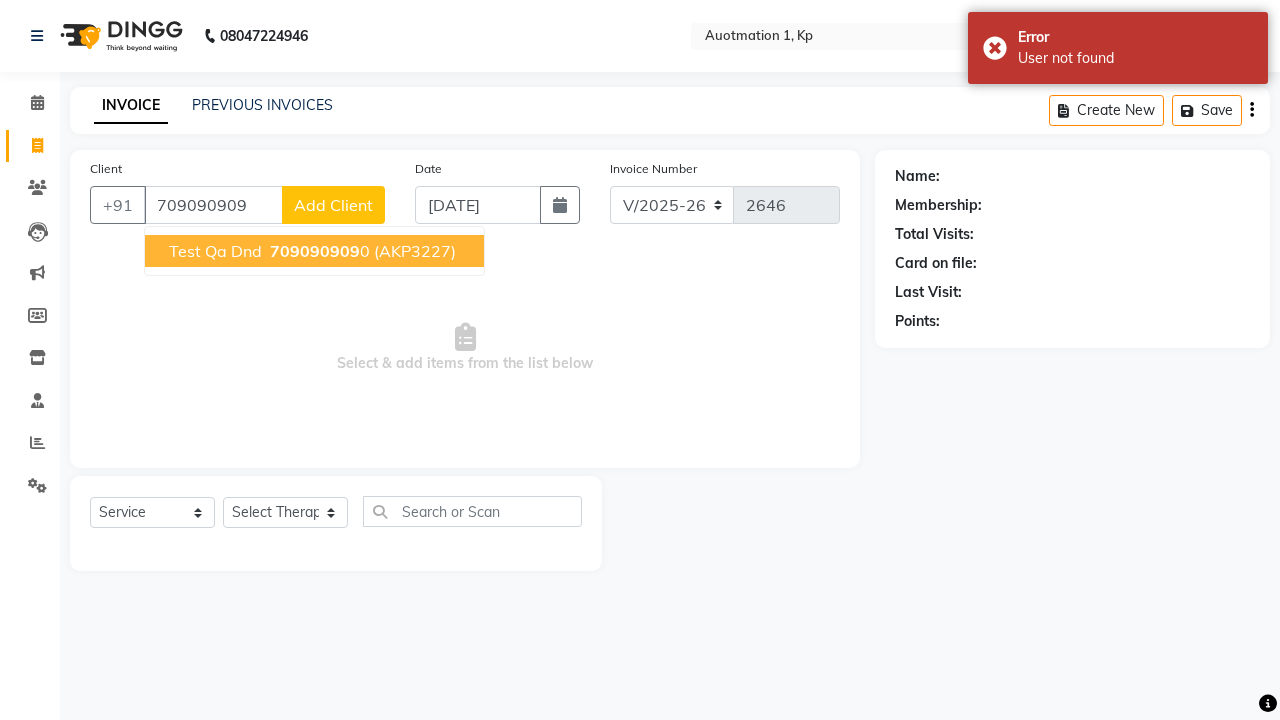 click on "709090909" at bounding box center [315, 251] 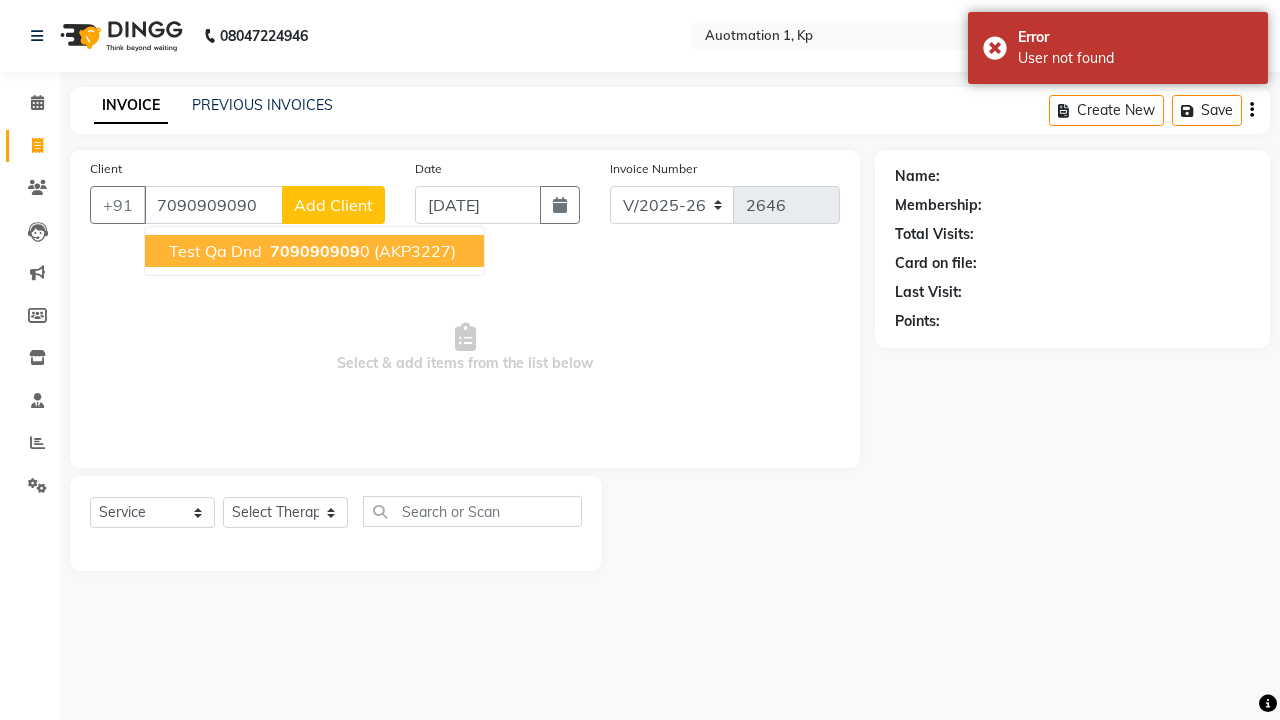 type on "7090909090" 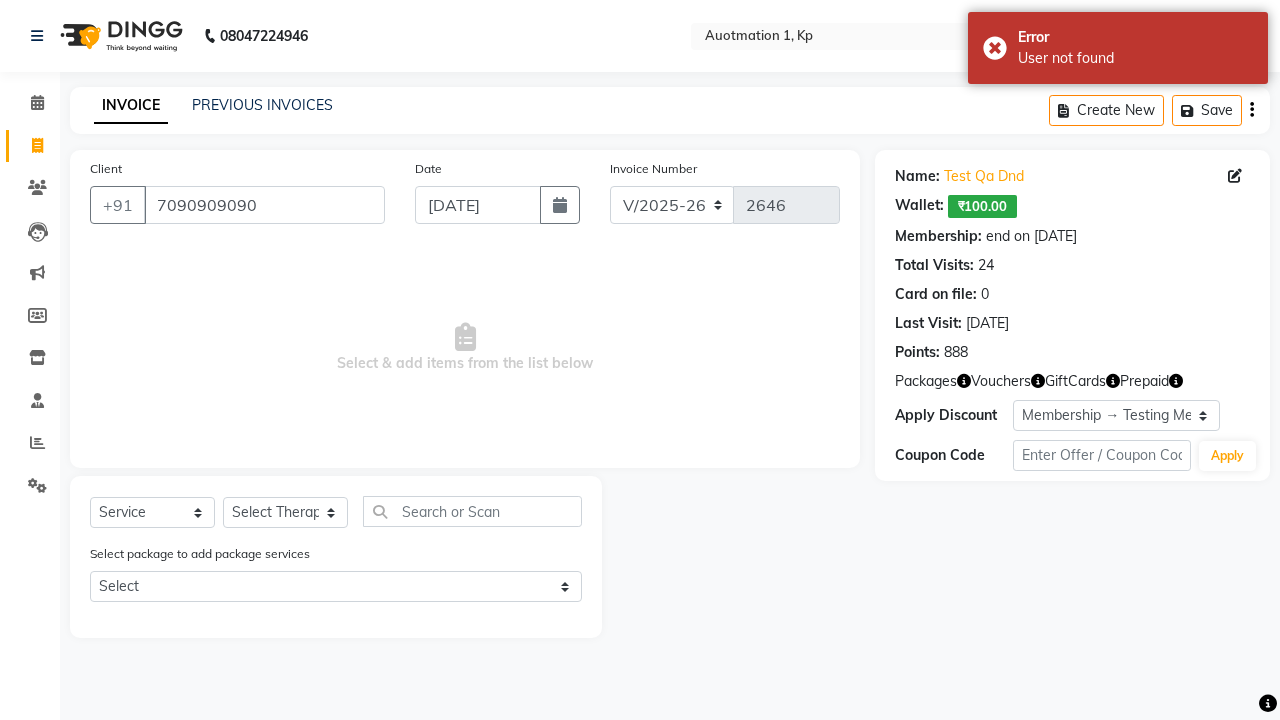 select on "0:" 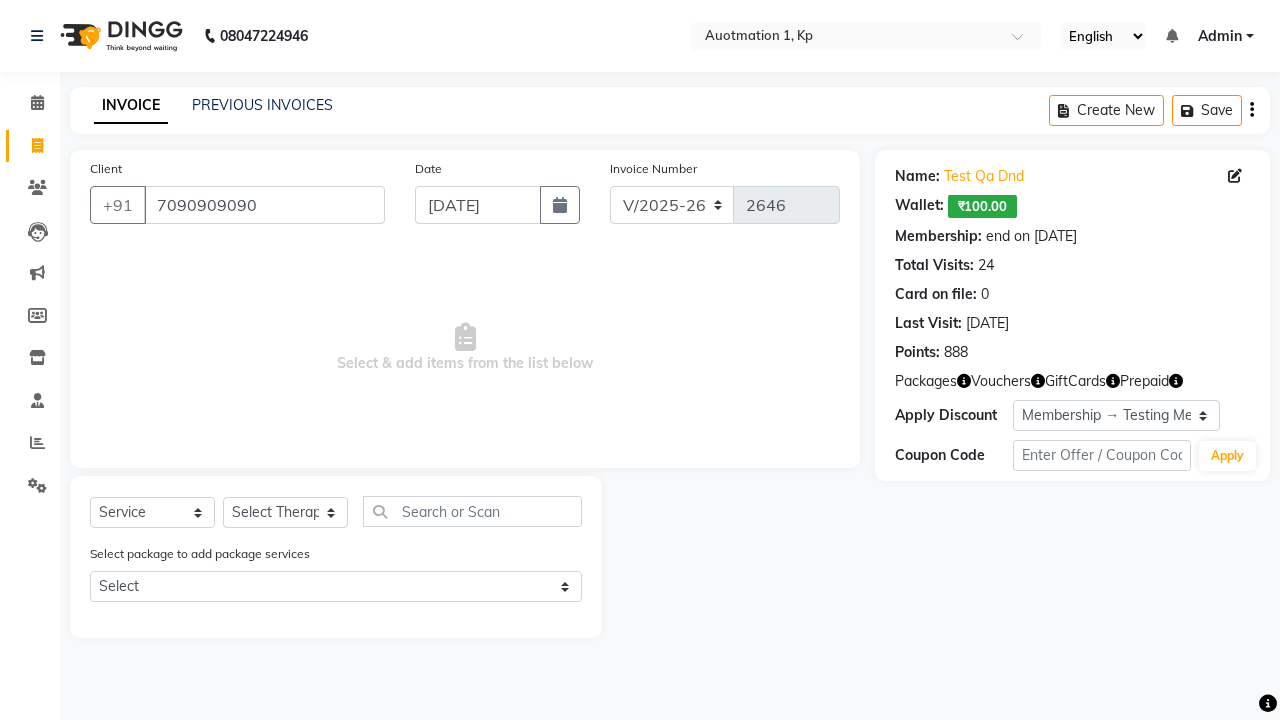 select on "package" 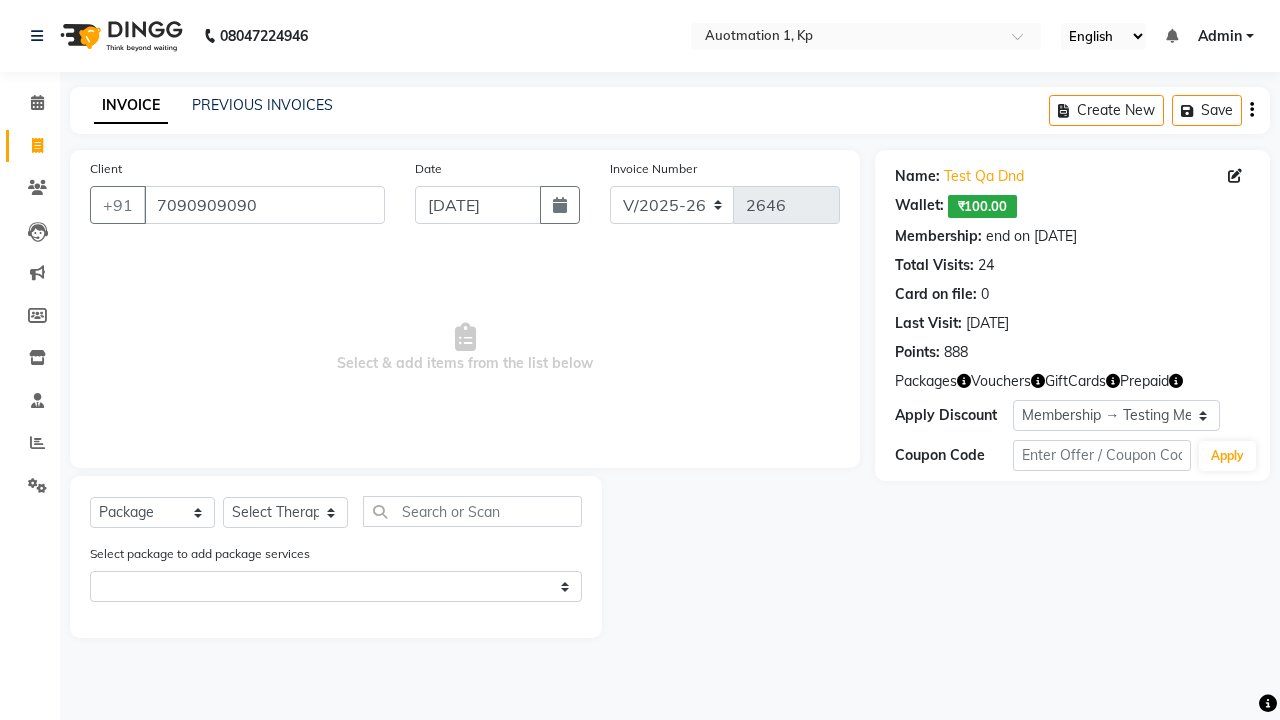 select on "5439" 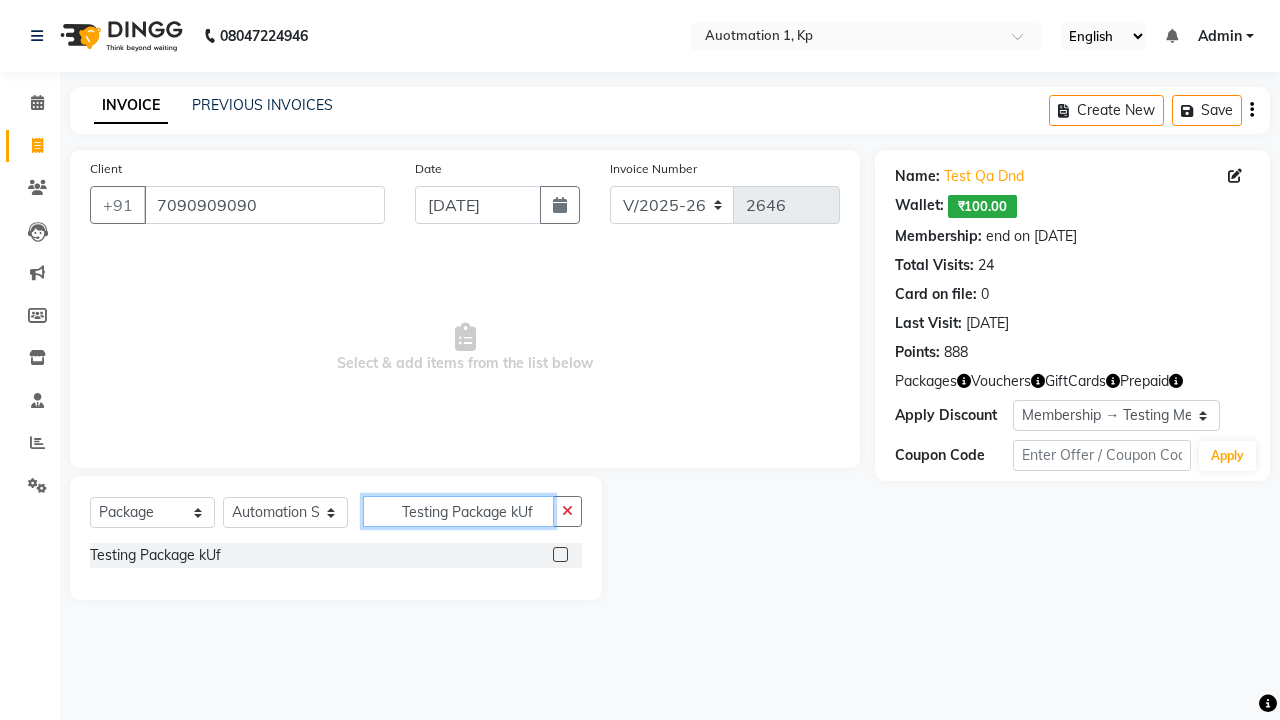 type on "Testing Package kUf" 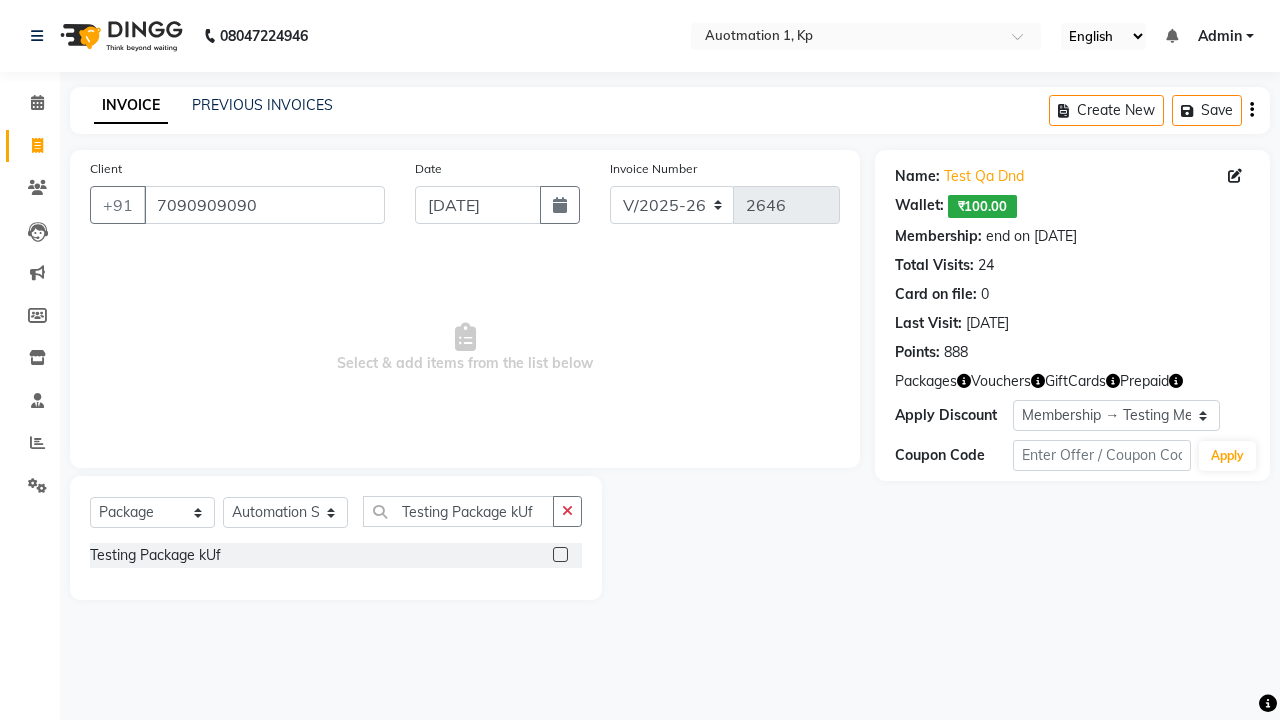 click 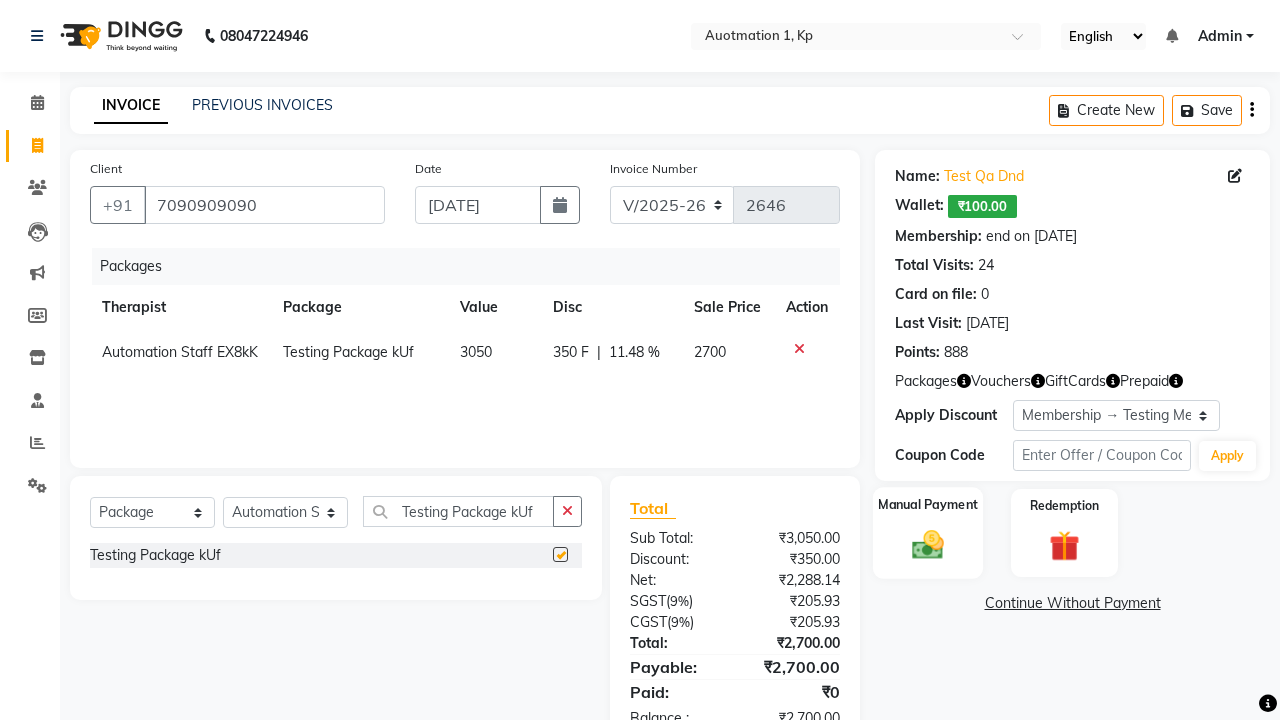 click 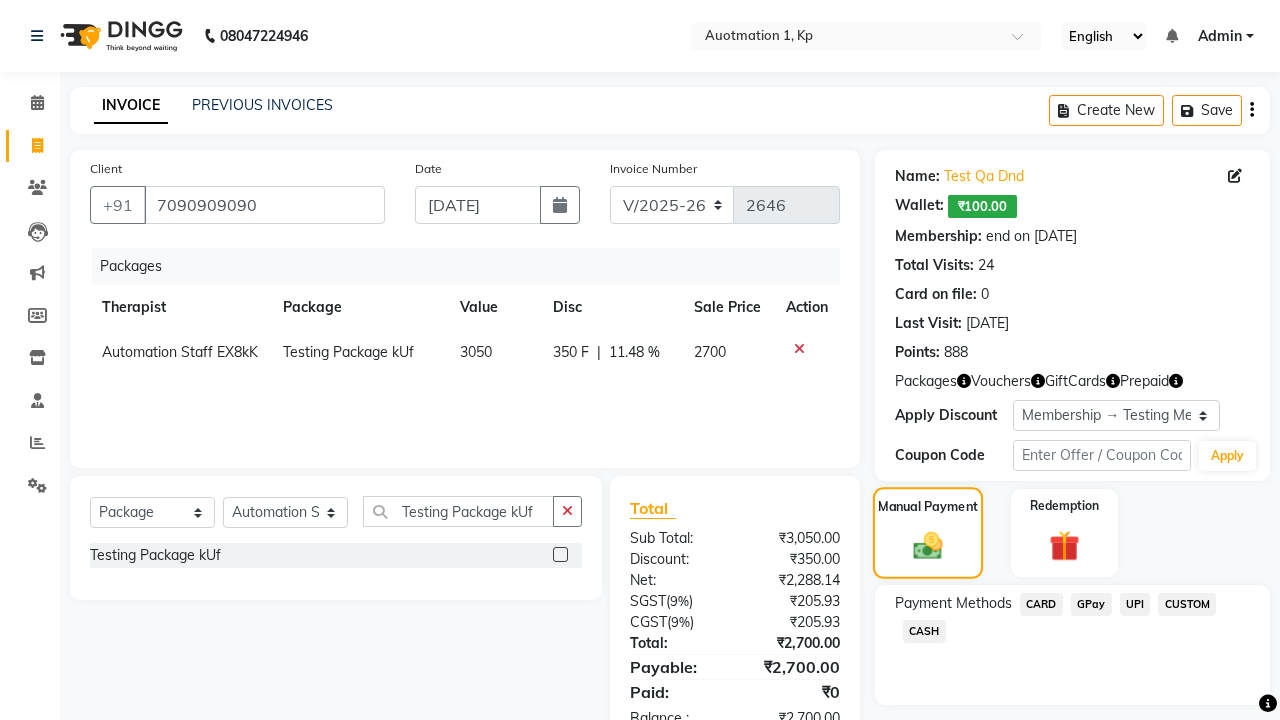 checkbox on "false" 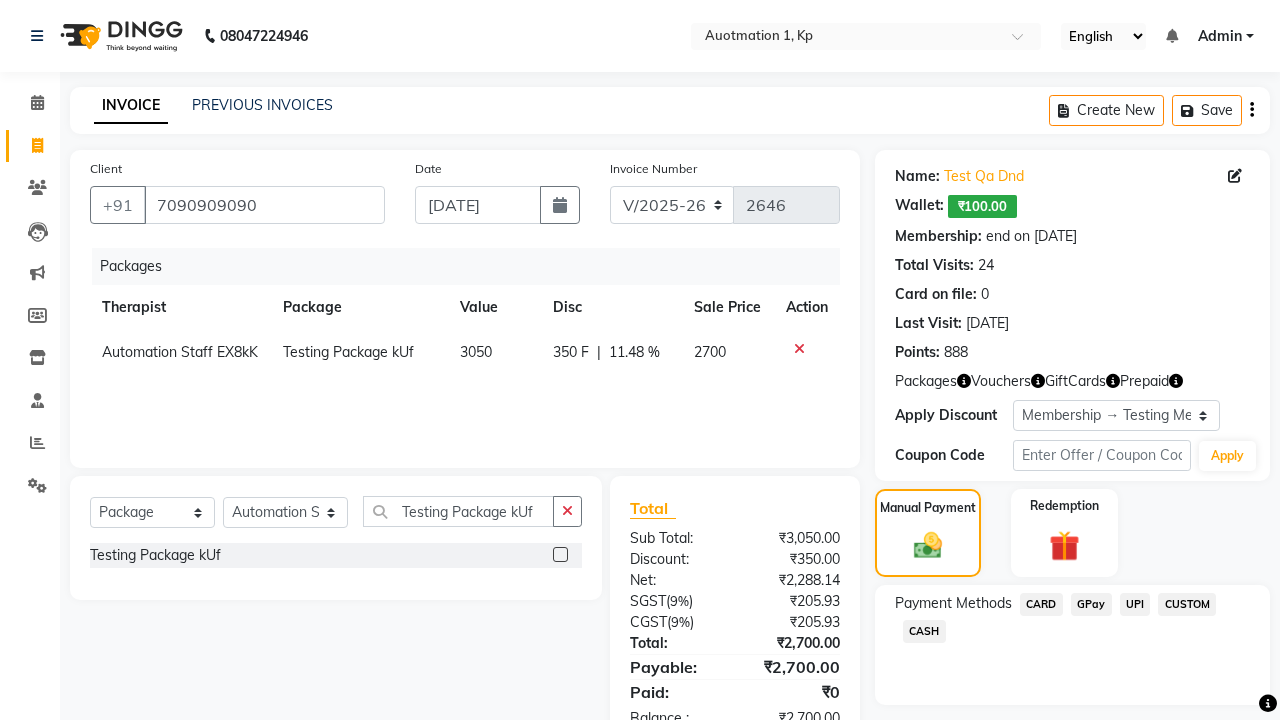 click on "CARD" 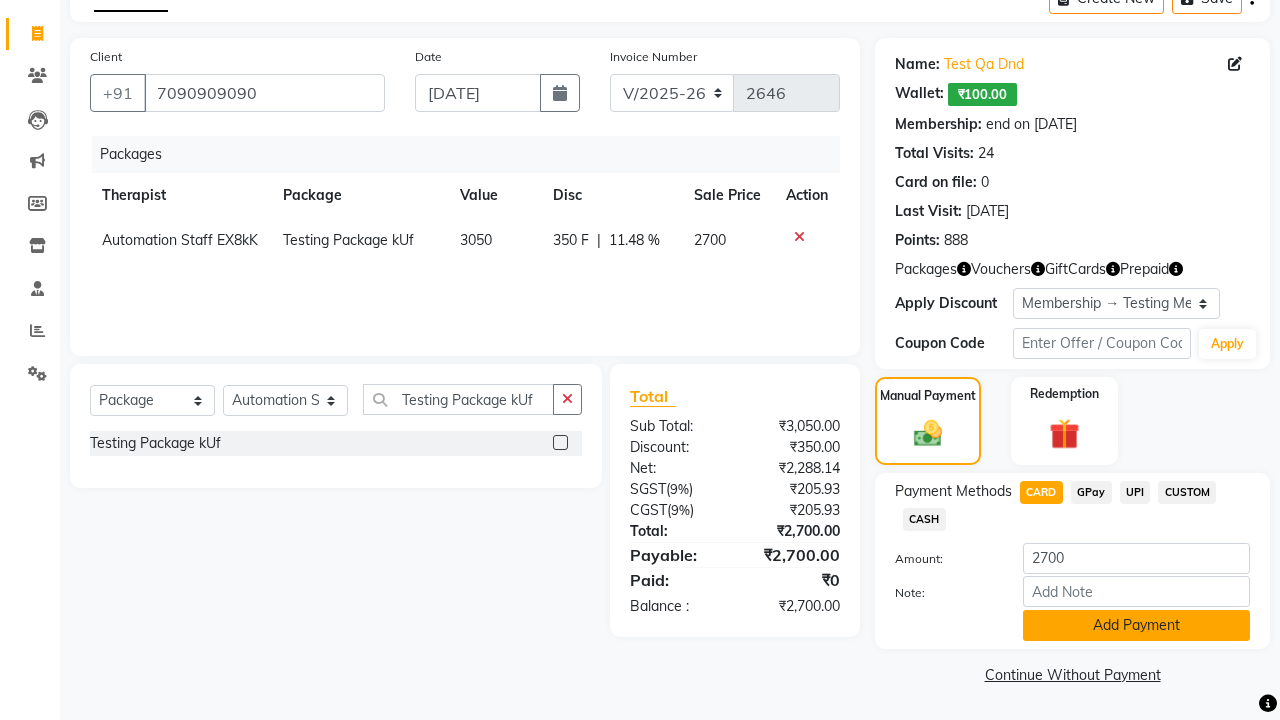 click on "Add Payment" 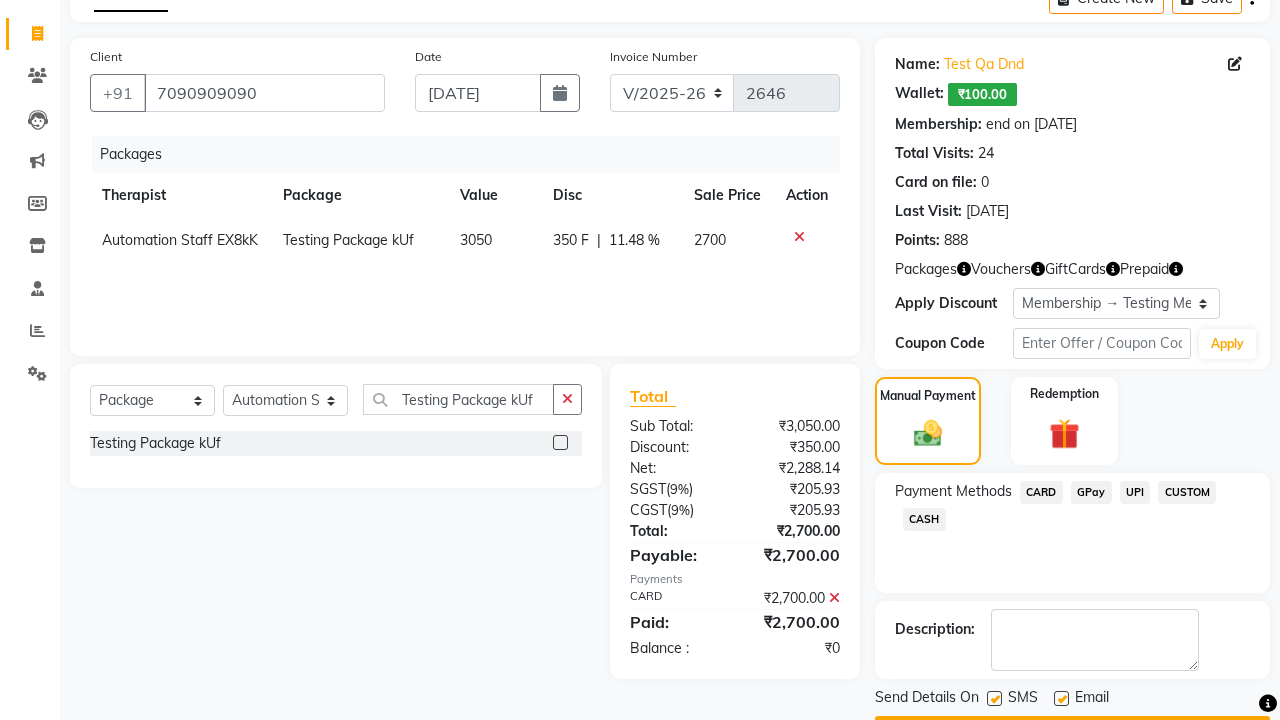 click 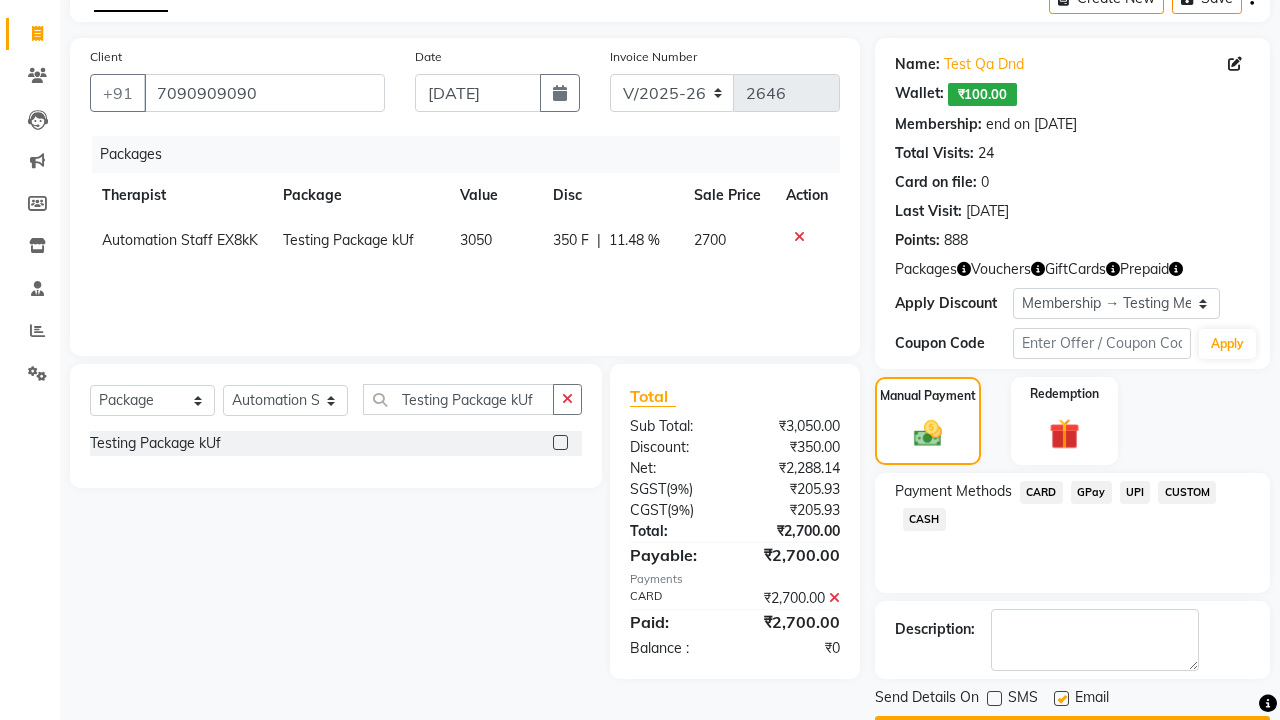 click 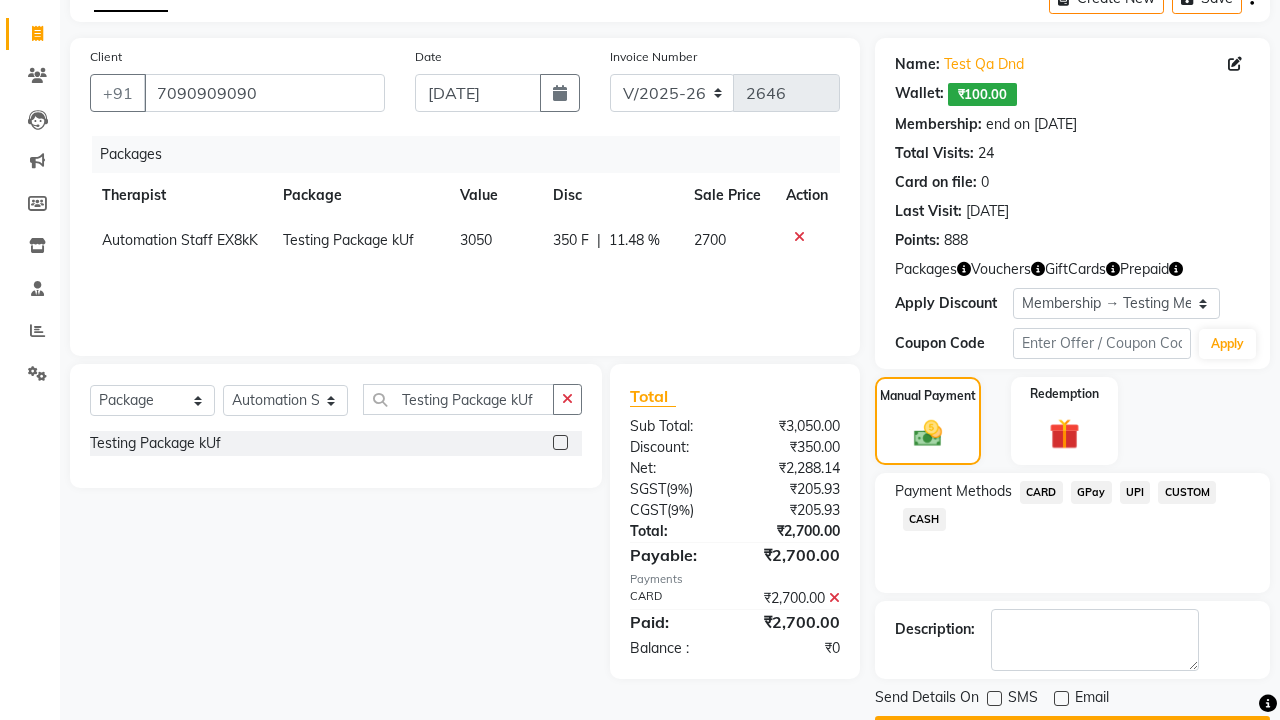 click on "Checkout" 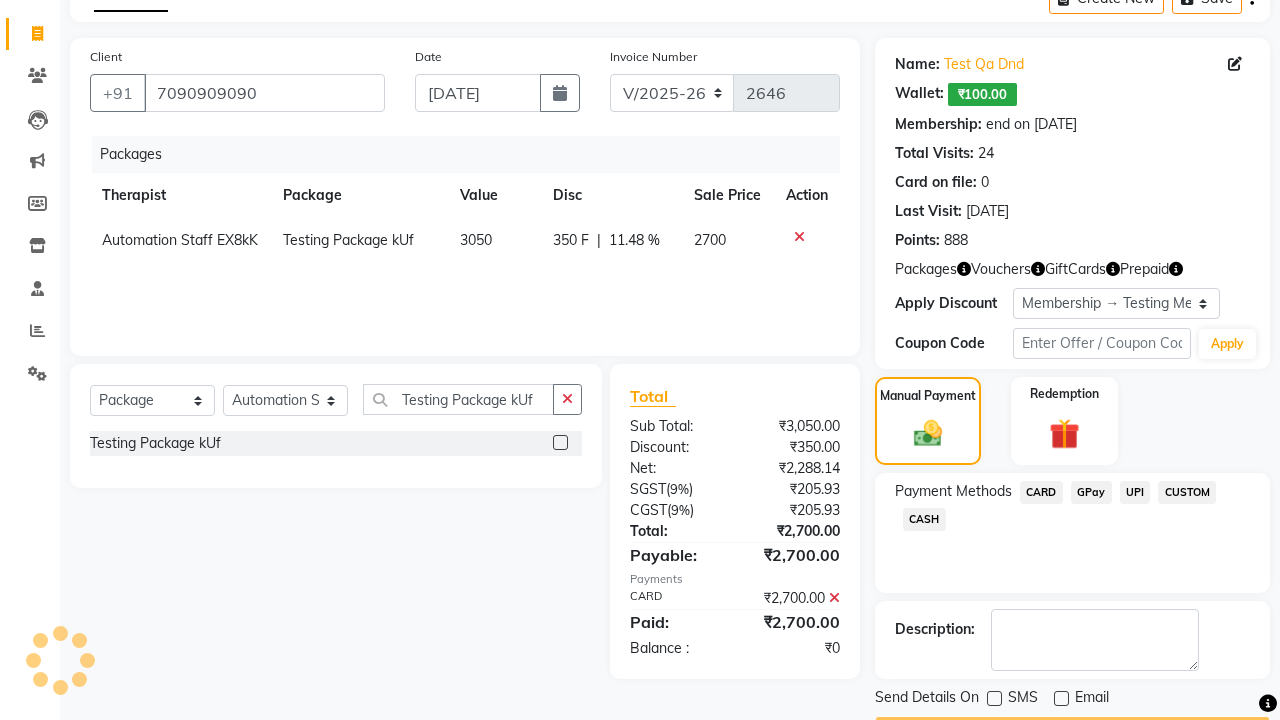 scroll, scrollTop: 138, scrollLeft: 0, axis: vertical 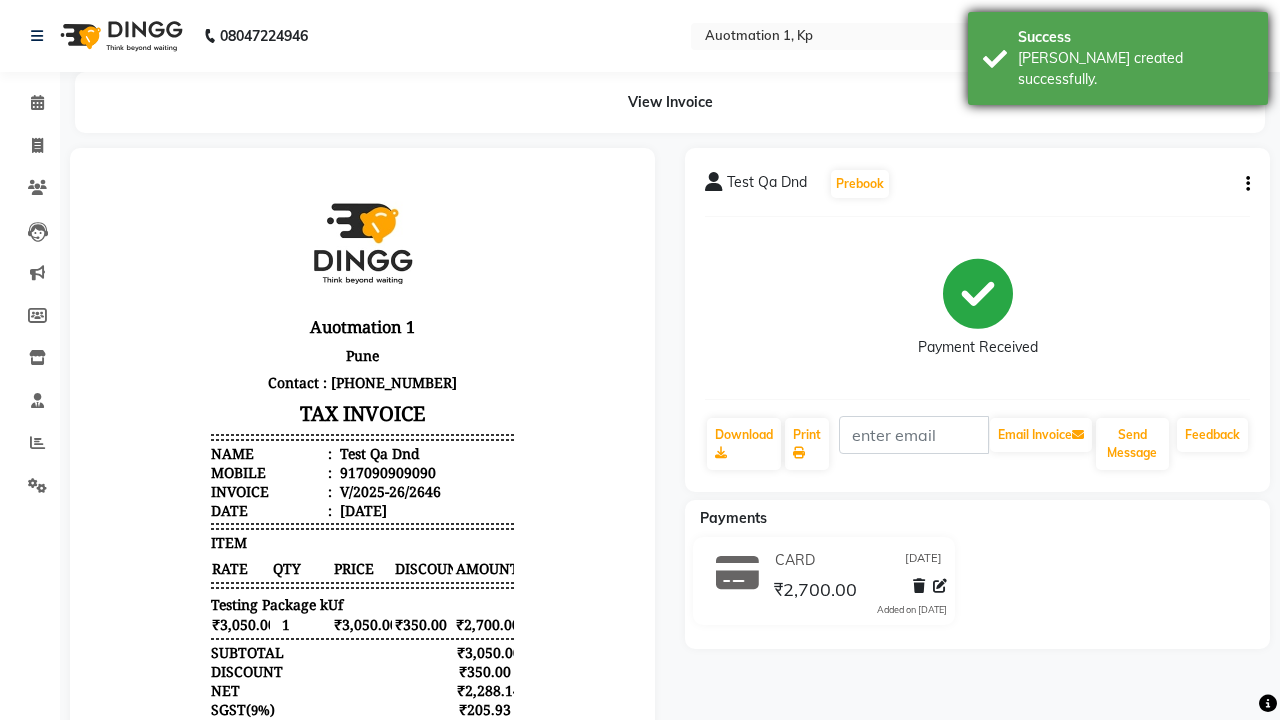 click on "[PERSON_NAME] created successfully." at bounding box center (1135, 69) 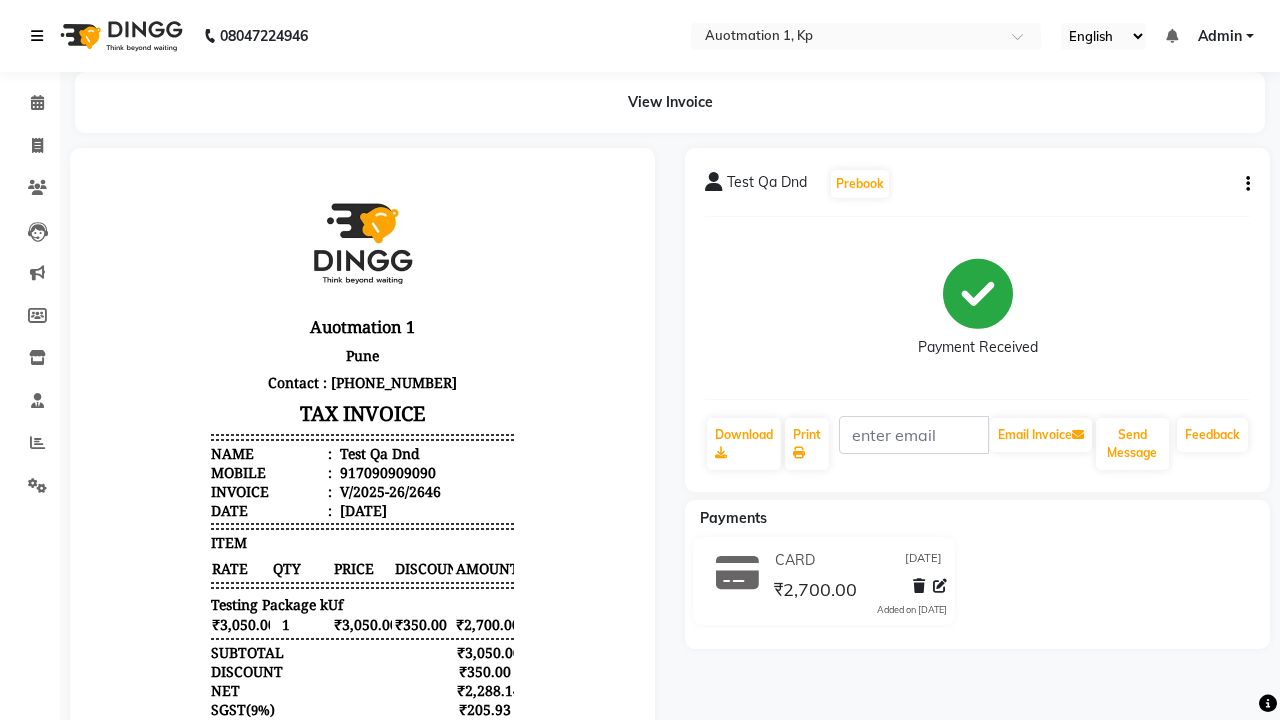 click at bounding box center (37, 36) 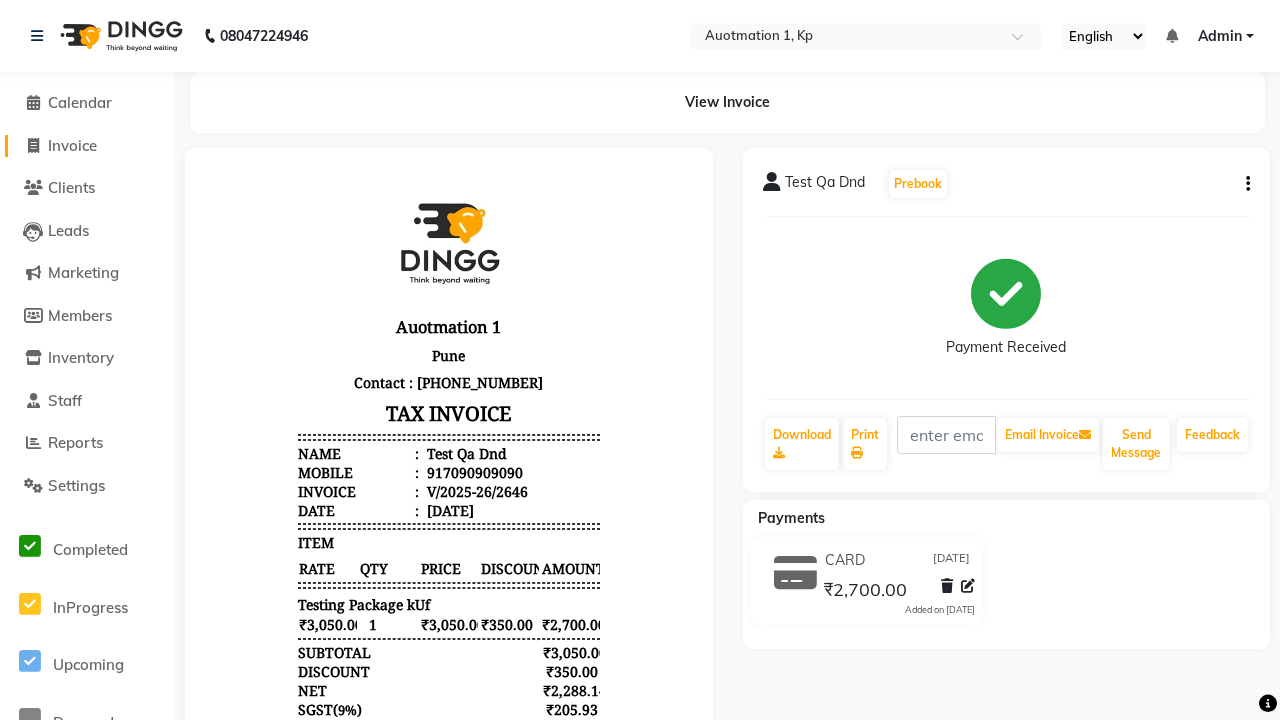 click on "Invoice" 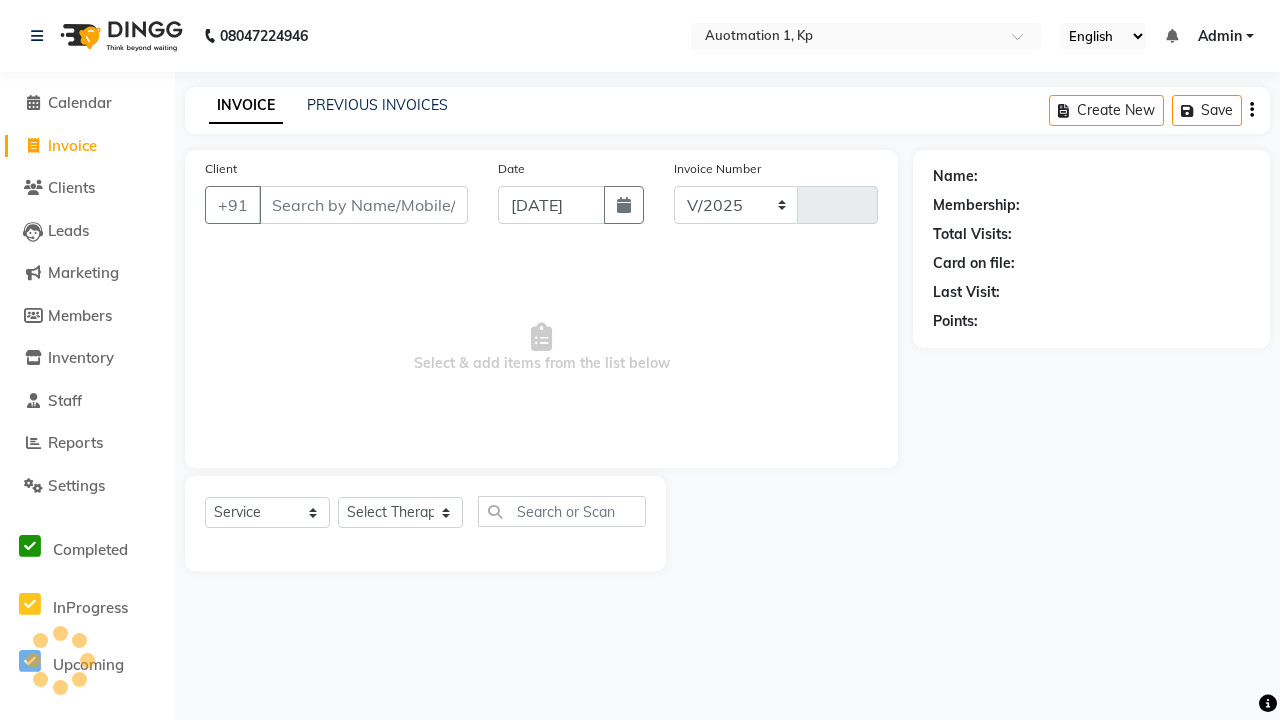select on "150" 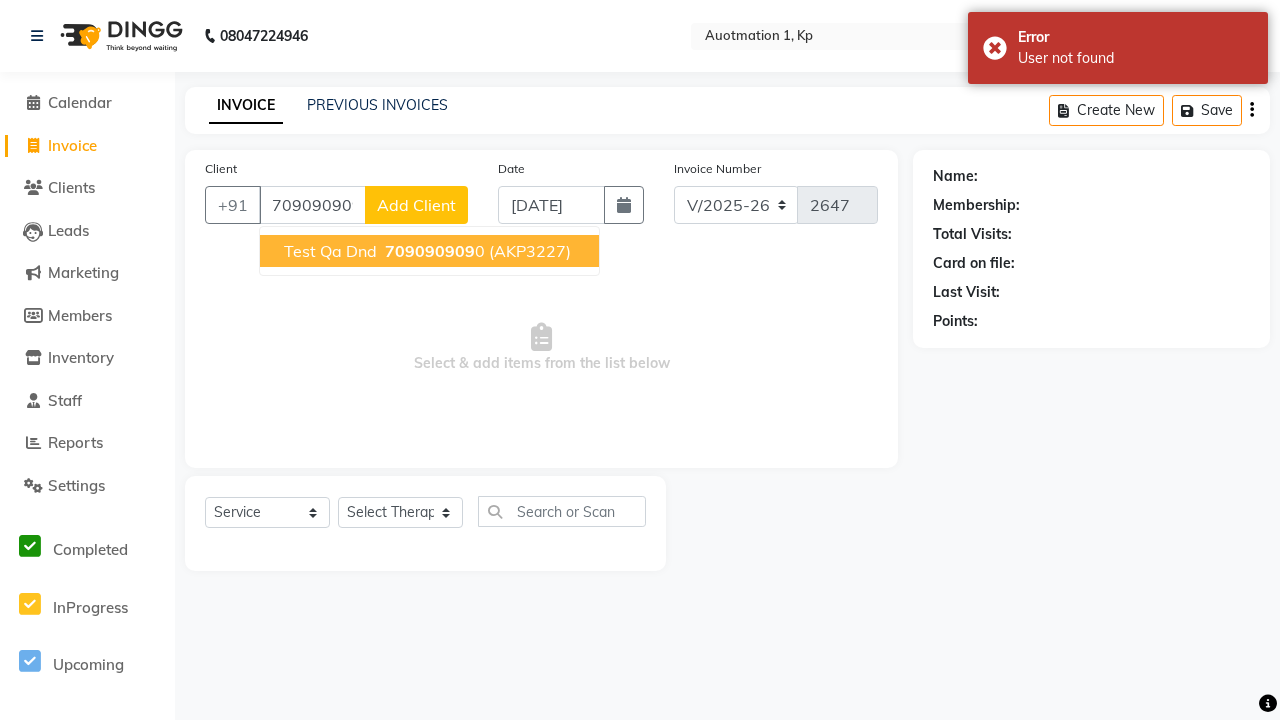 click on "709090909" at bounding box center [430, 251] 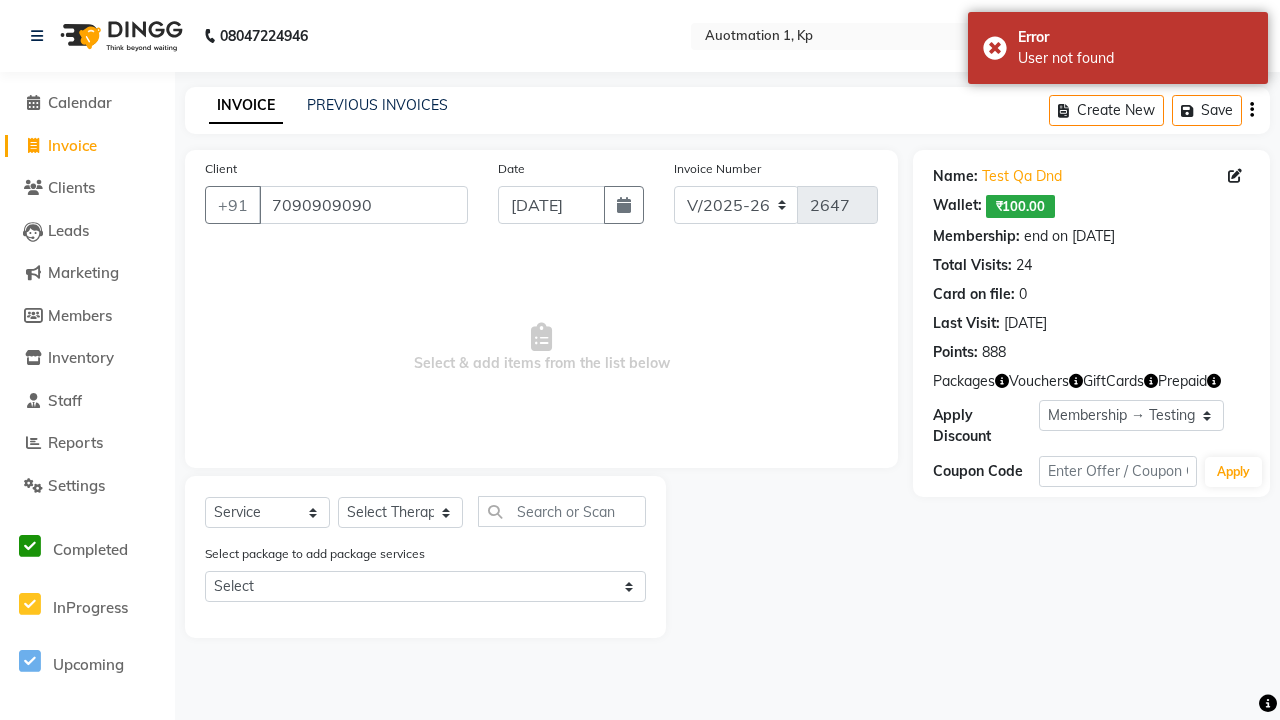 select on "0:" 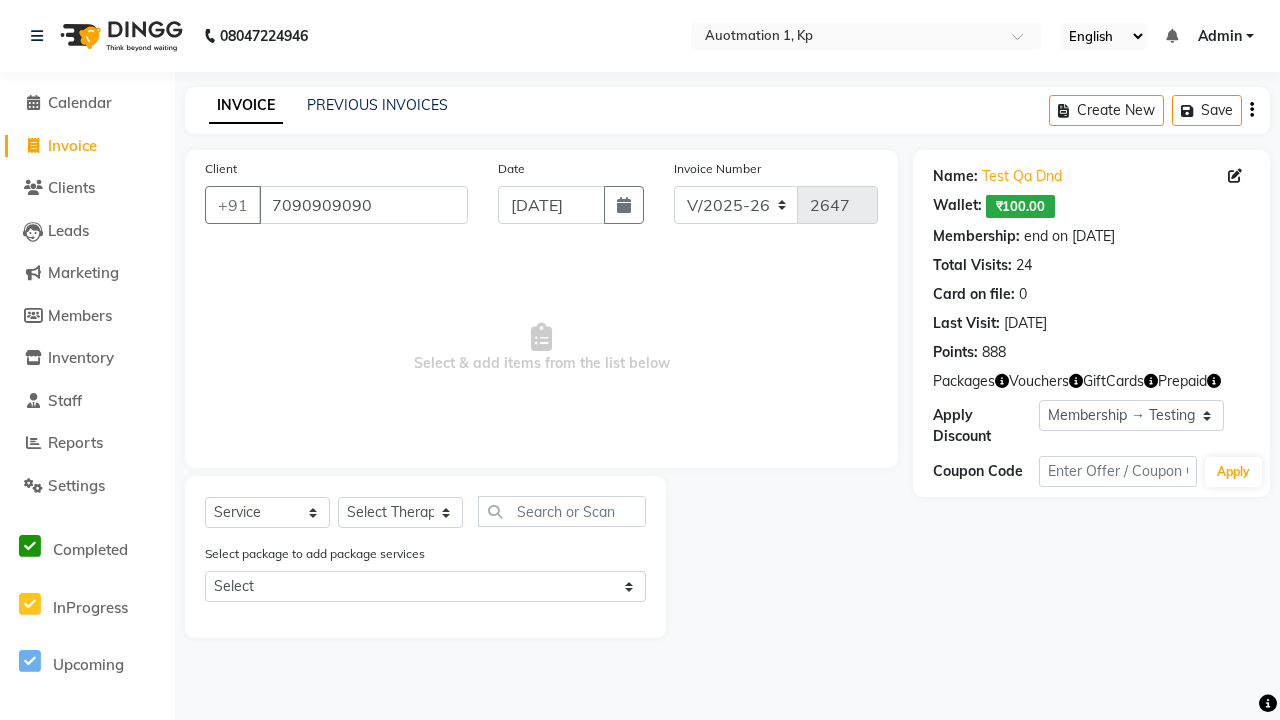 select on "5439" 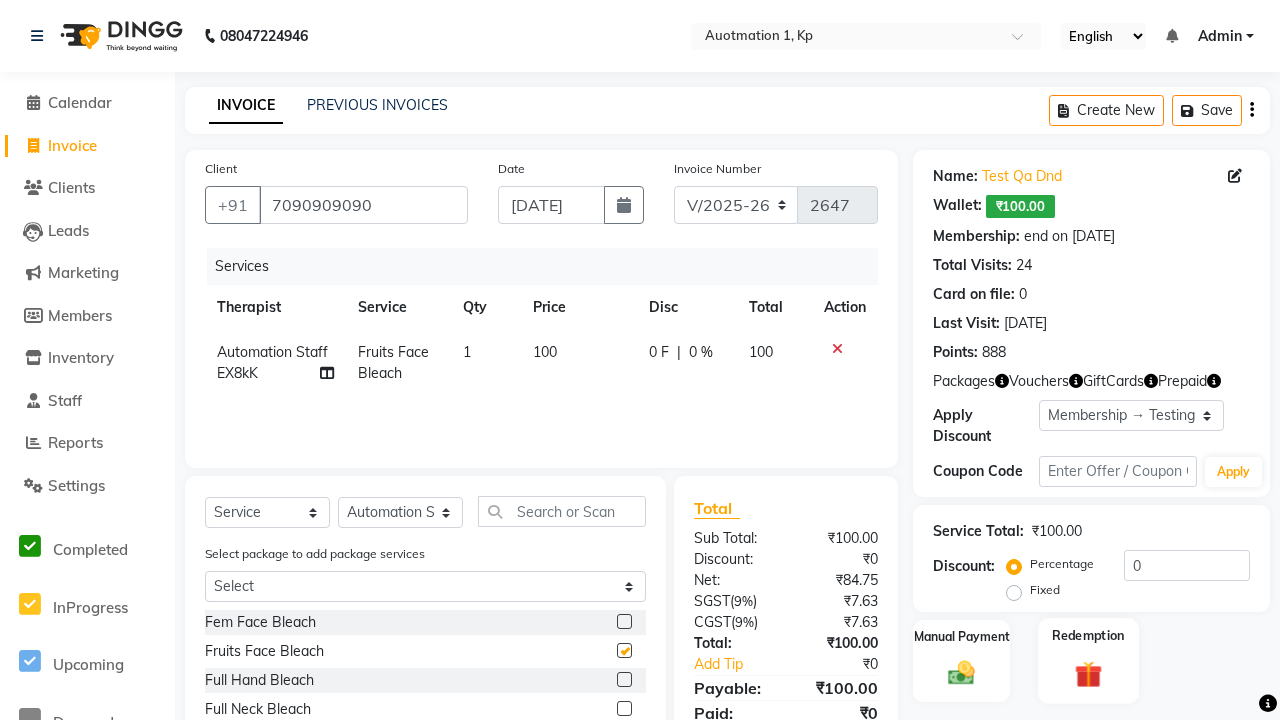 click 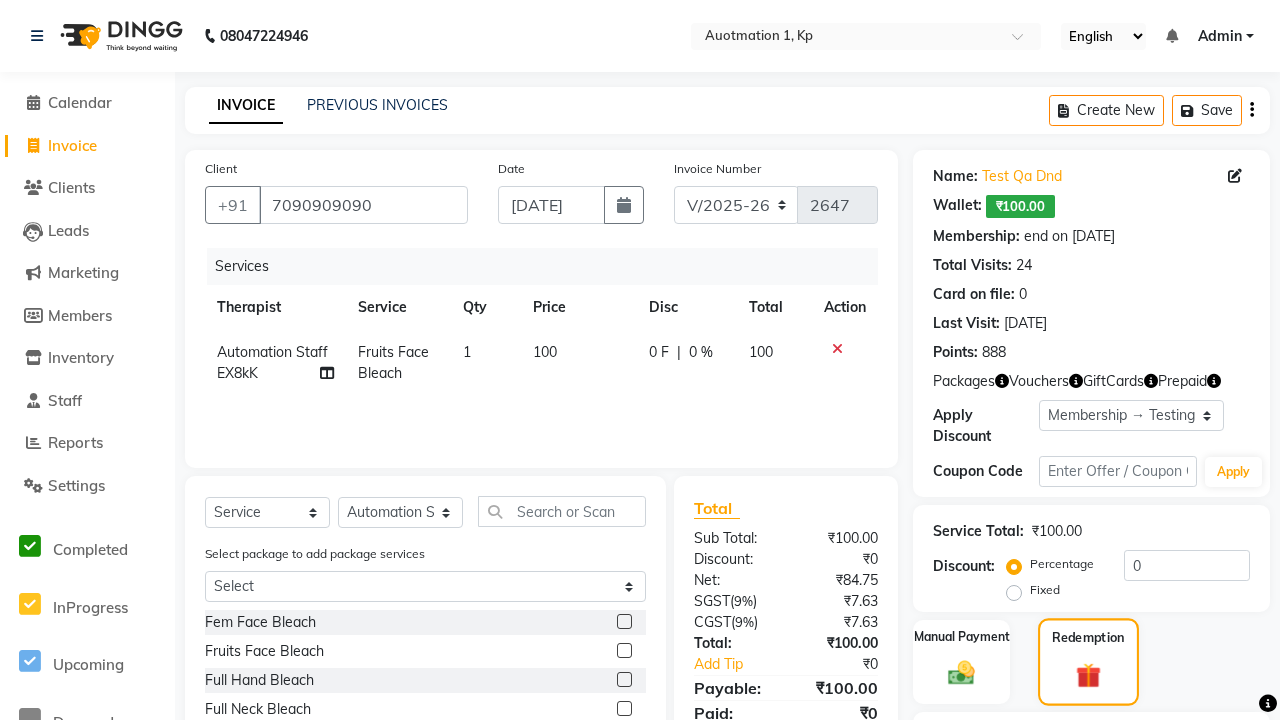 checkbox on "false" 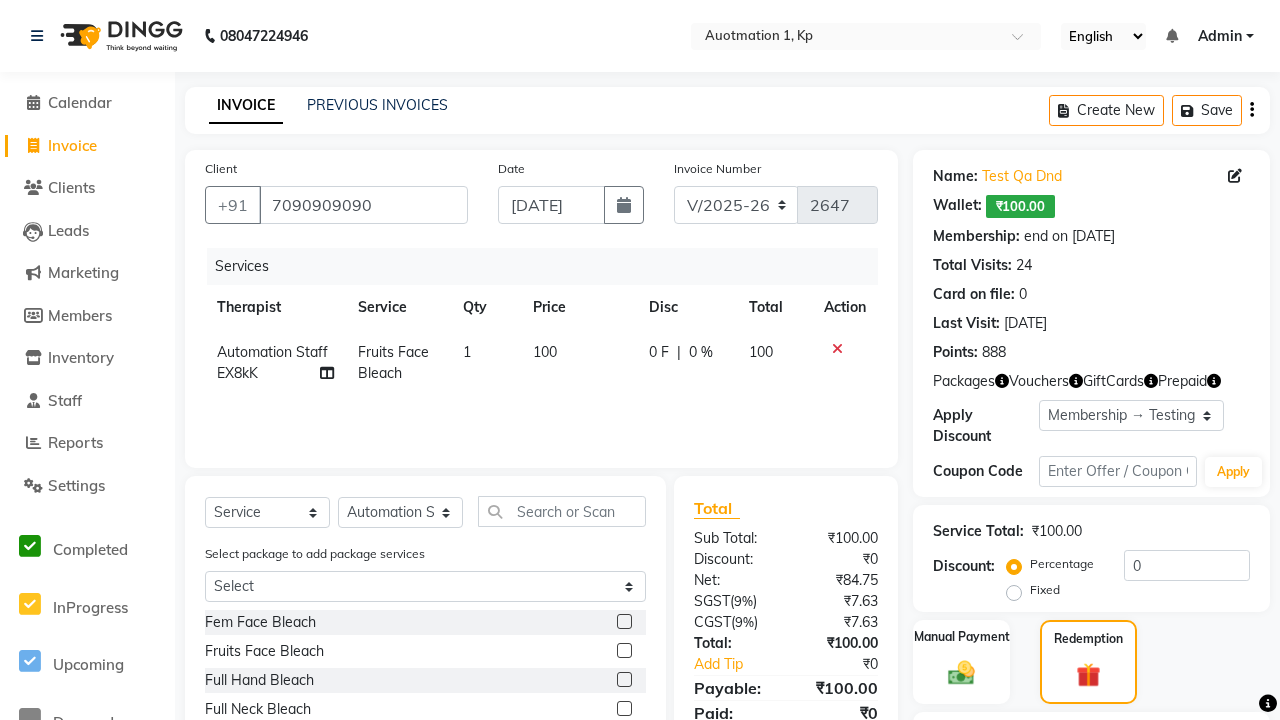 click on "Package  19" 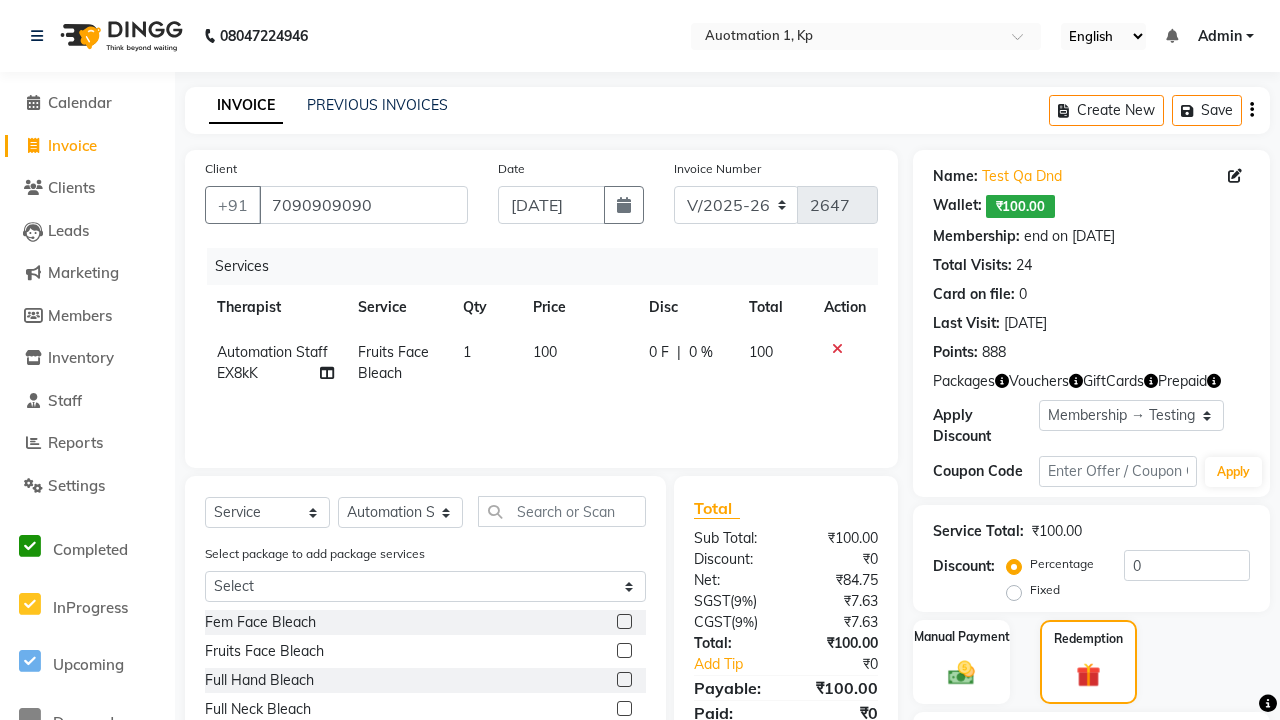 scroll, scrollTop: 182, scrollLeft: 0, axis: vertical 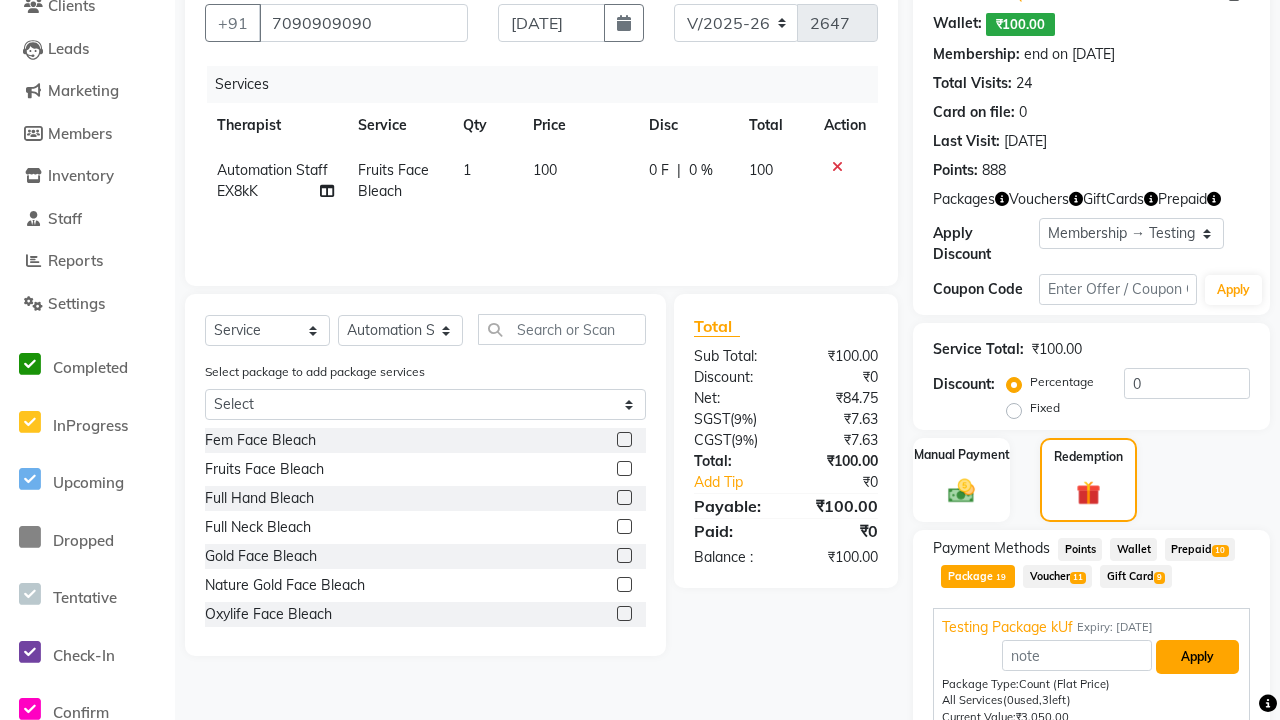 click on "Apply" at bounding box center (1197, 657) 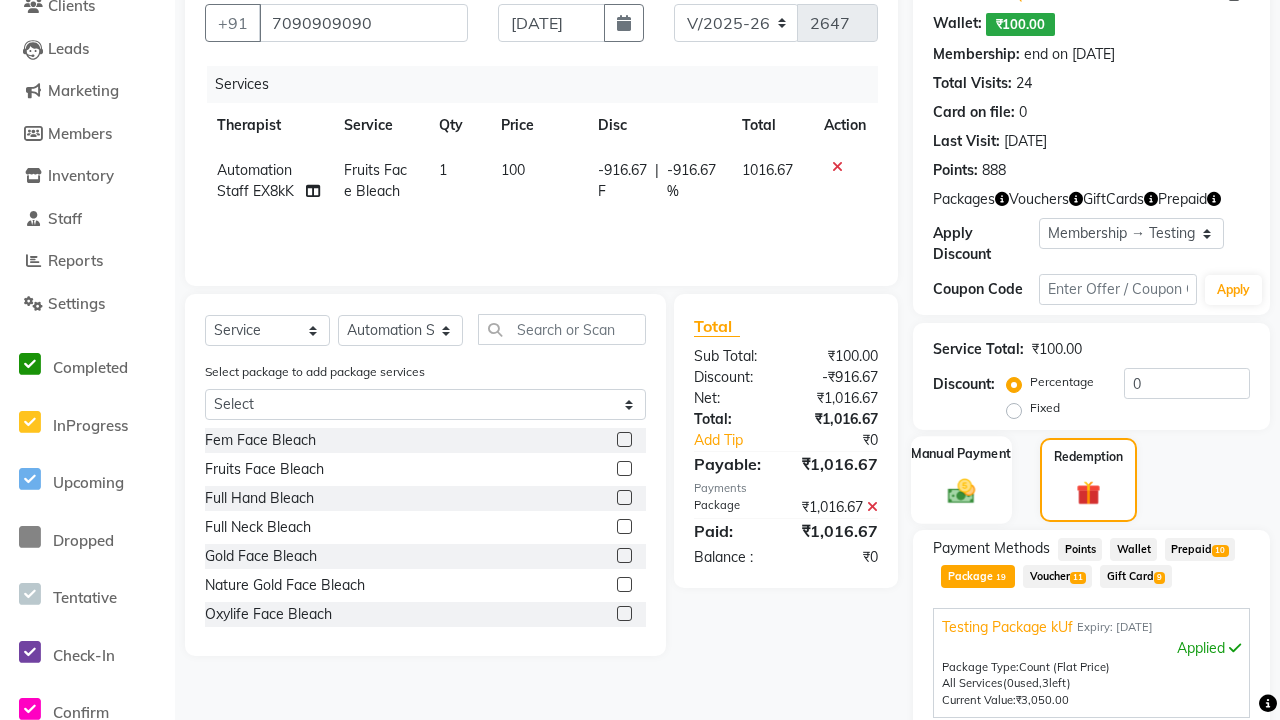 click 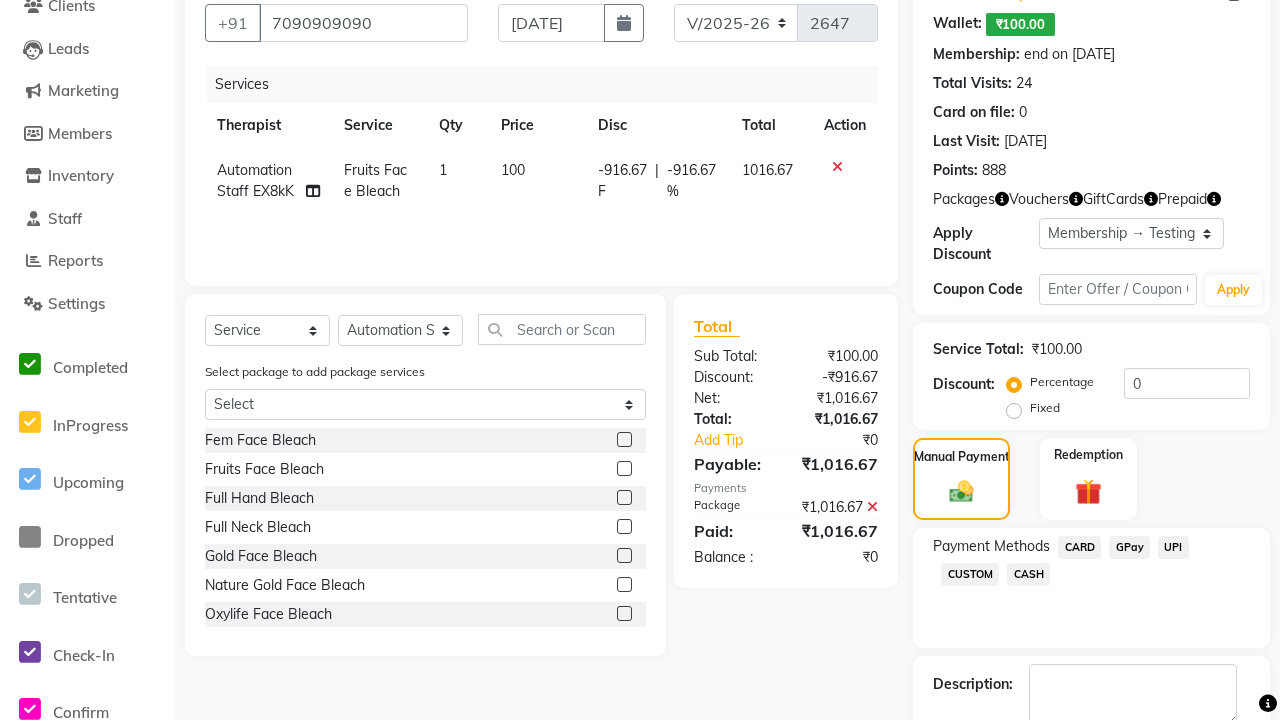 click on "CARD" 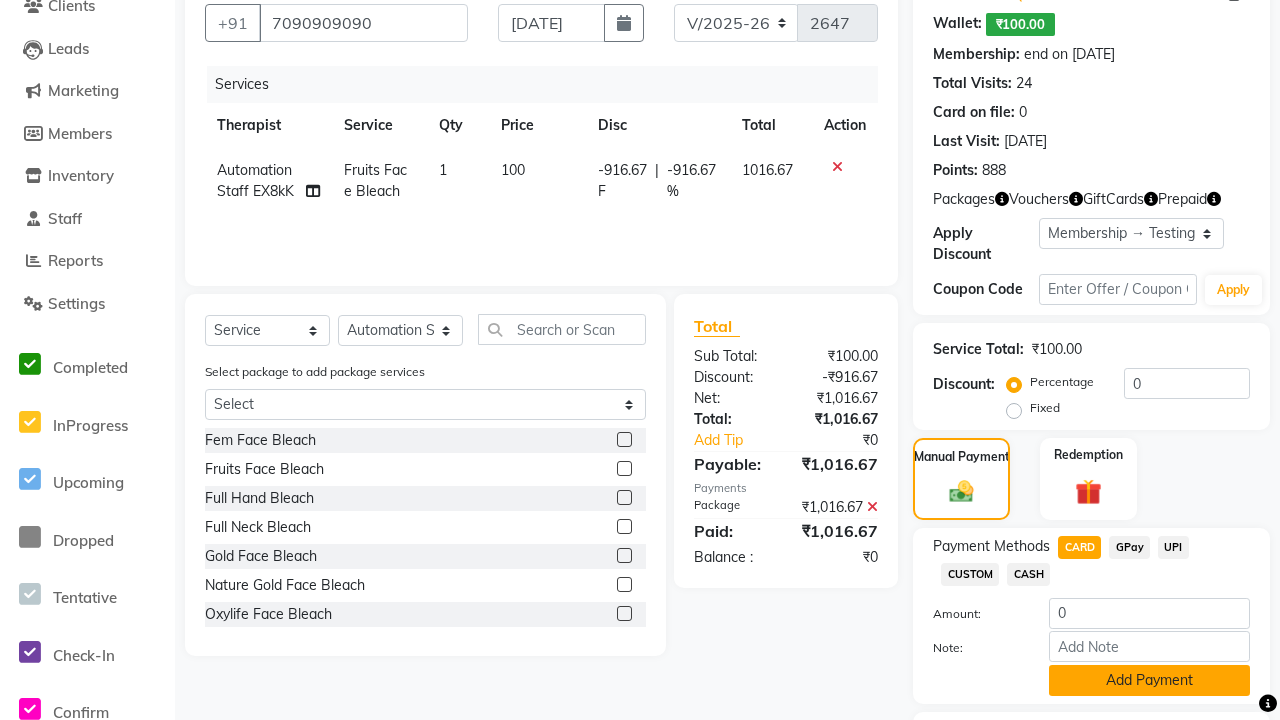click on "Add Payment" 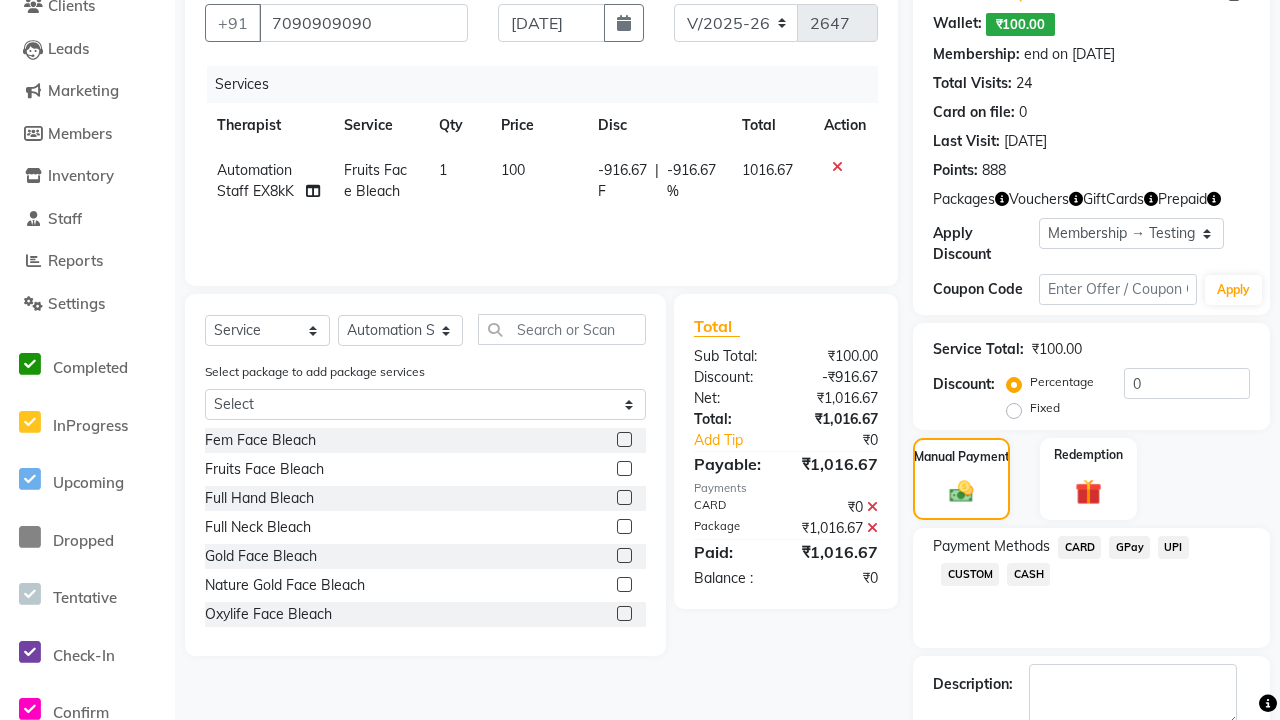 click 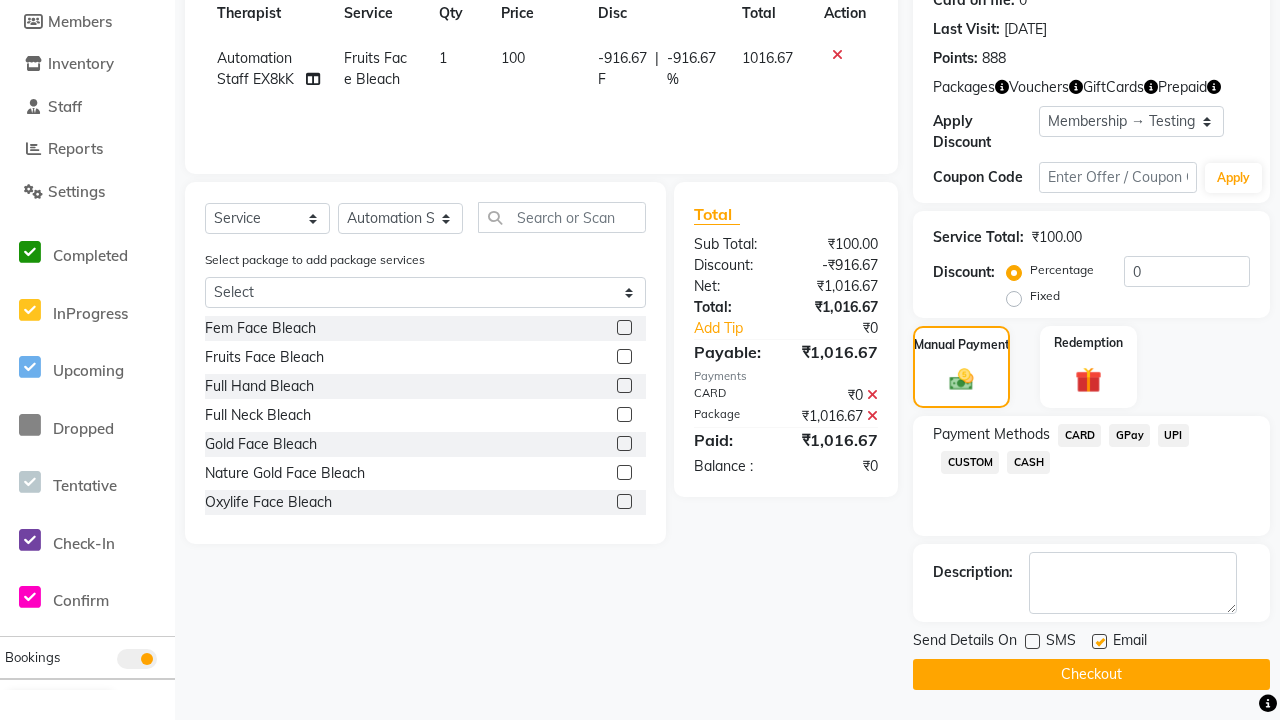 click 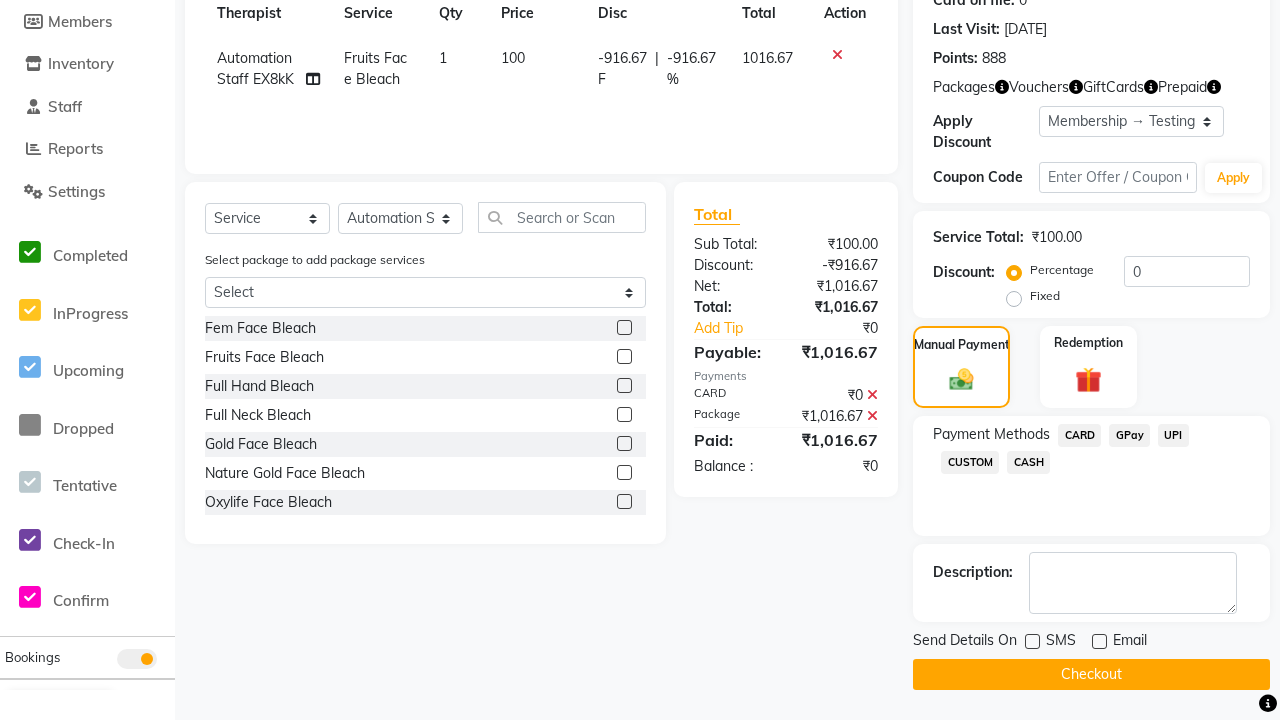 click on "Checkout" 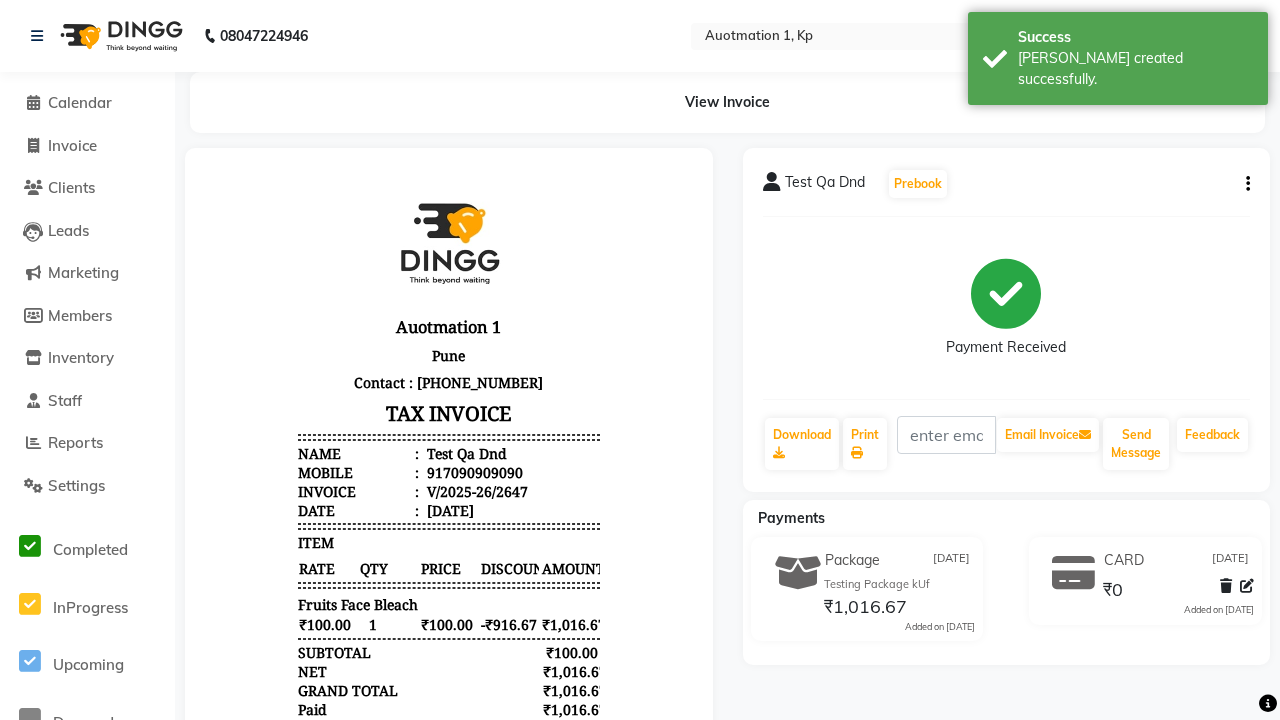 scroll, scrollTop: 0, scrollLeft: 0, axis: both 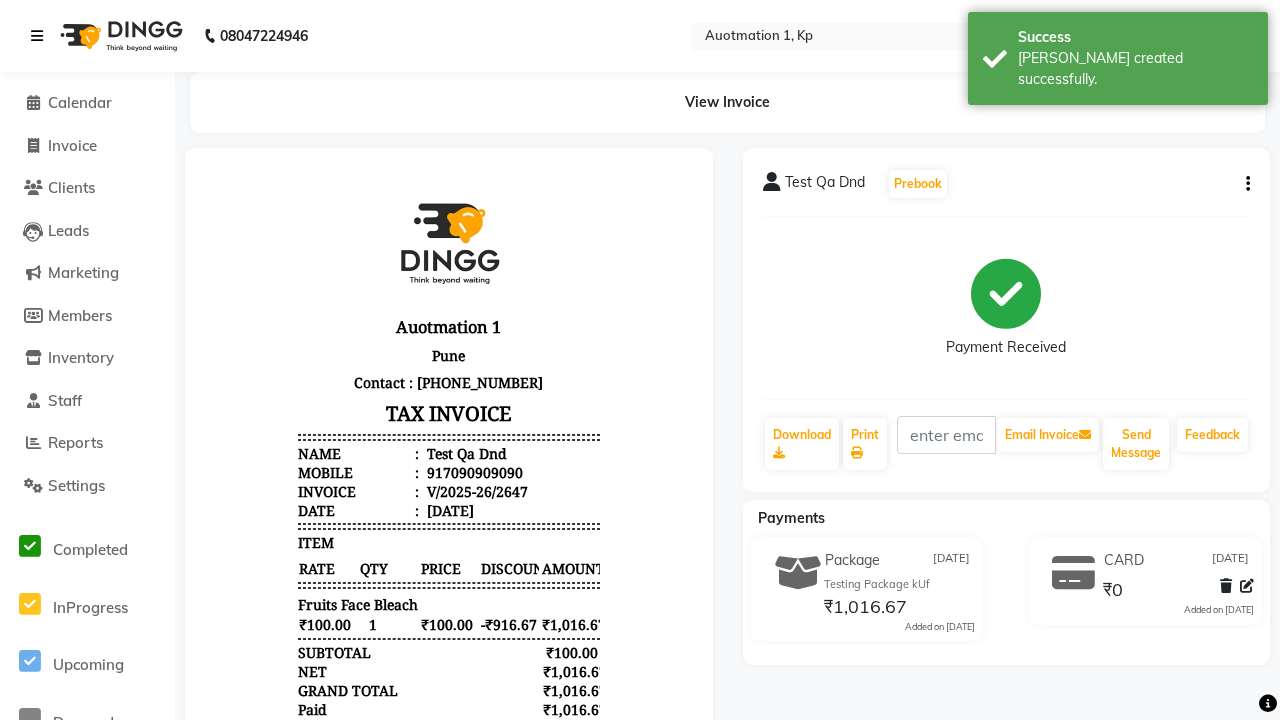click on "[PERSON_NAME] created successfully." at bounding box center (1135, 69) 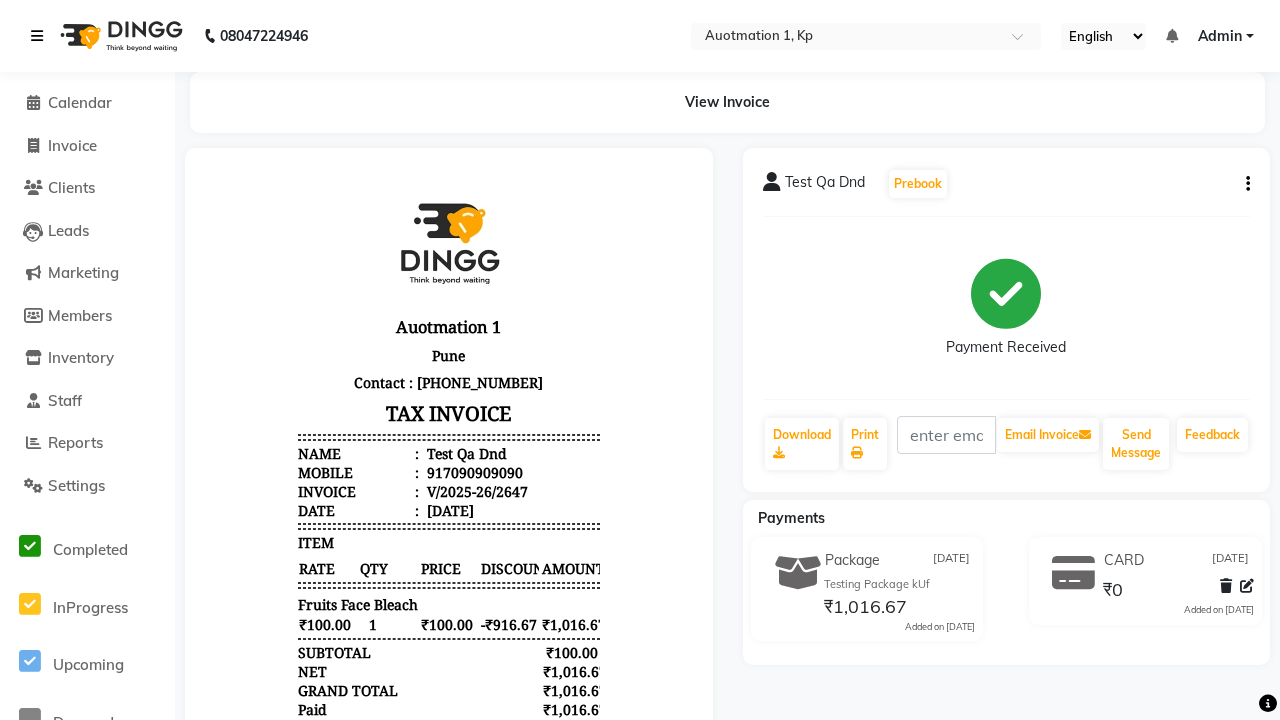 click at bounding box center [37, 36] 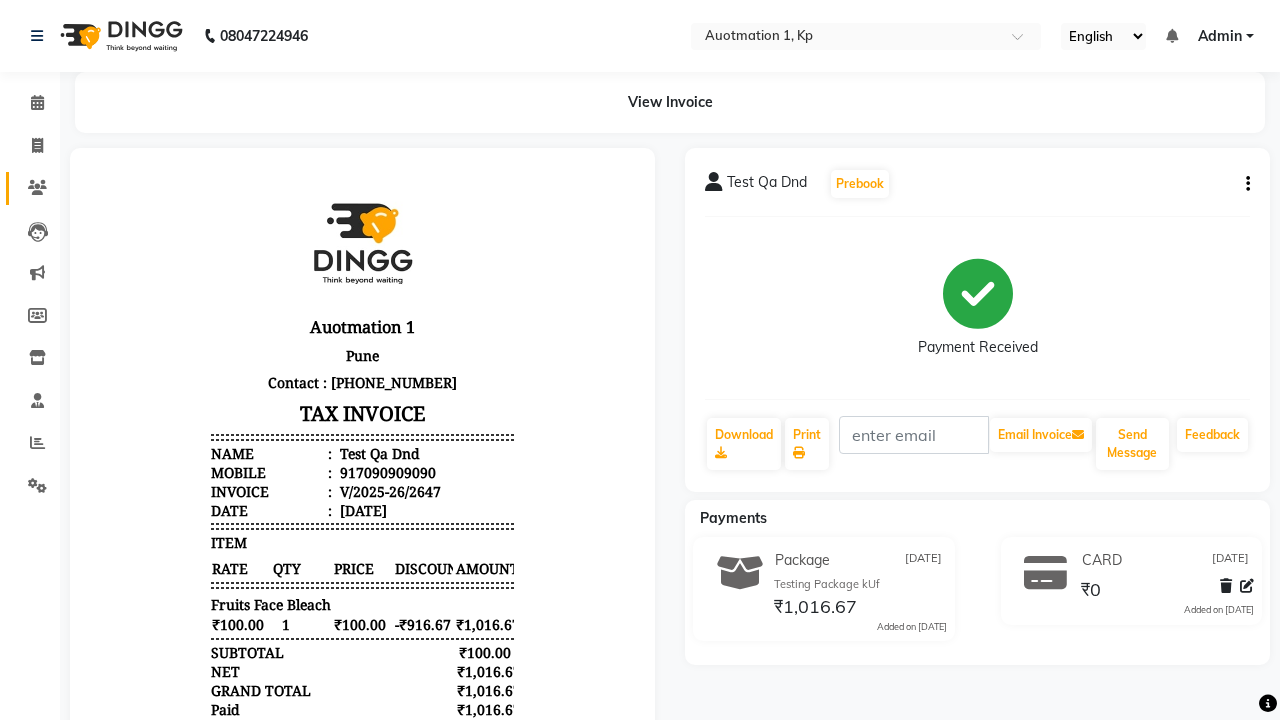 click 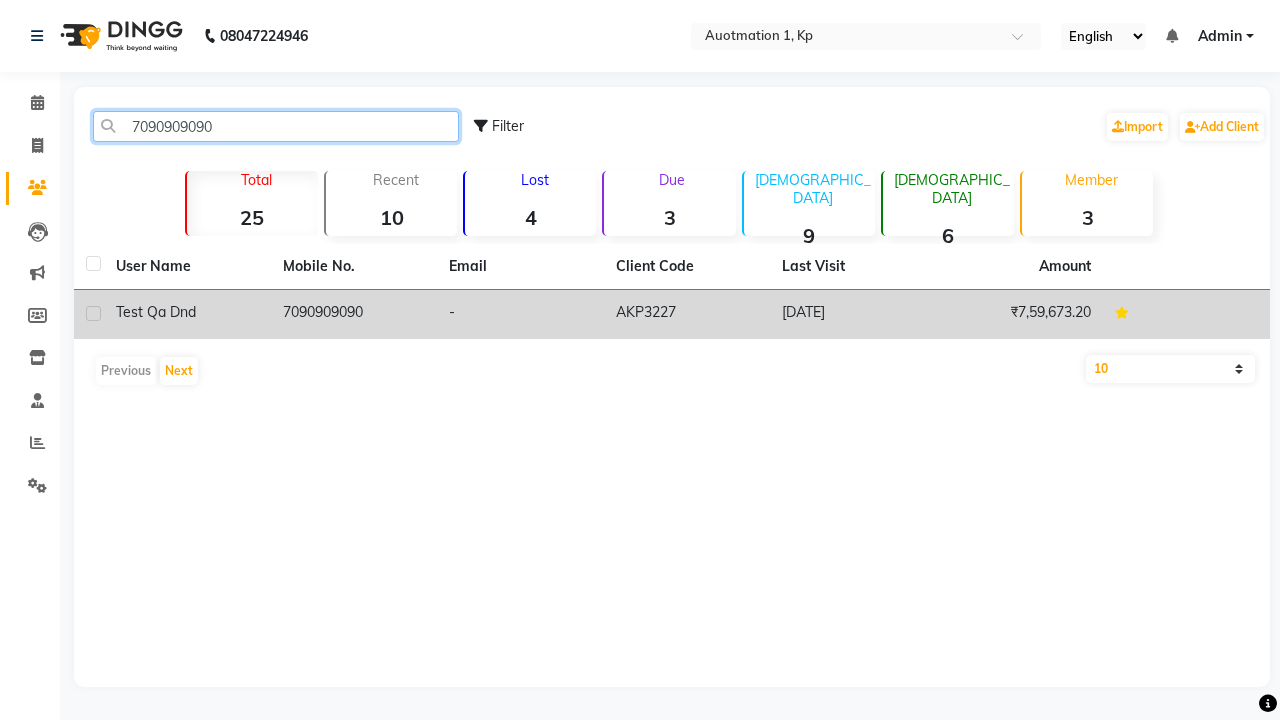type on "7090909090" 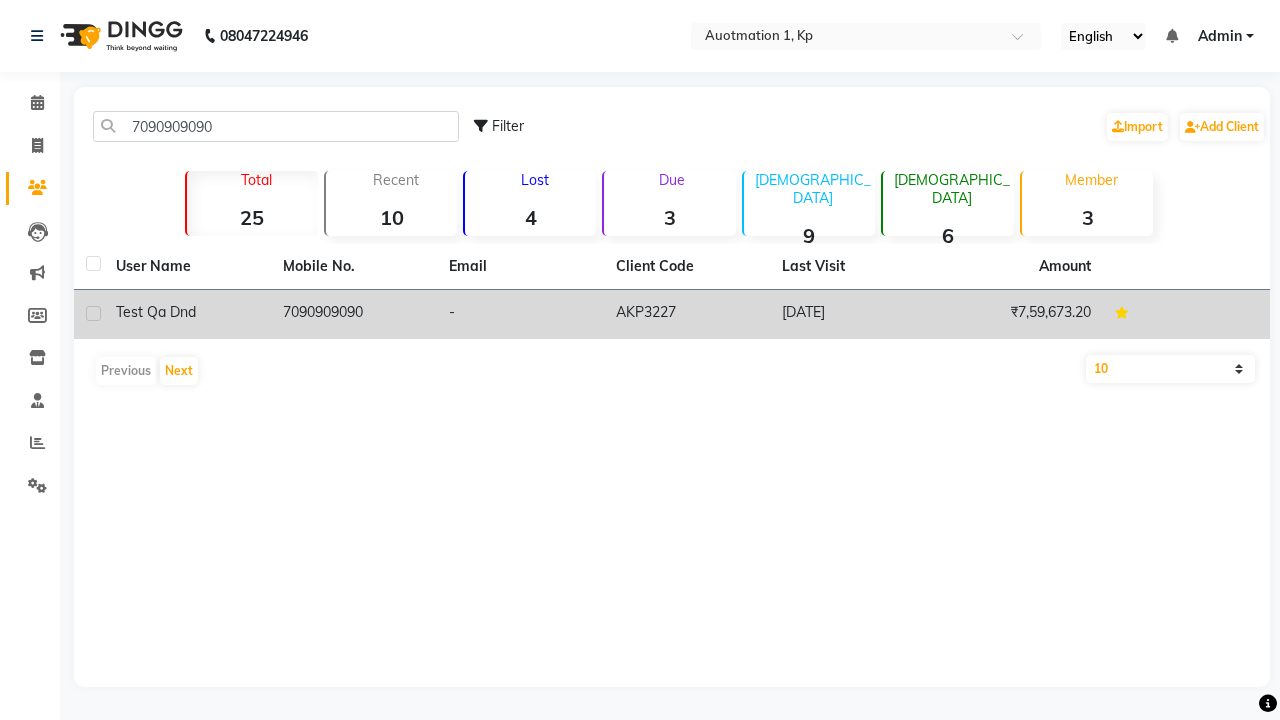click on "7090909090" 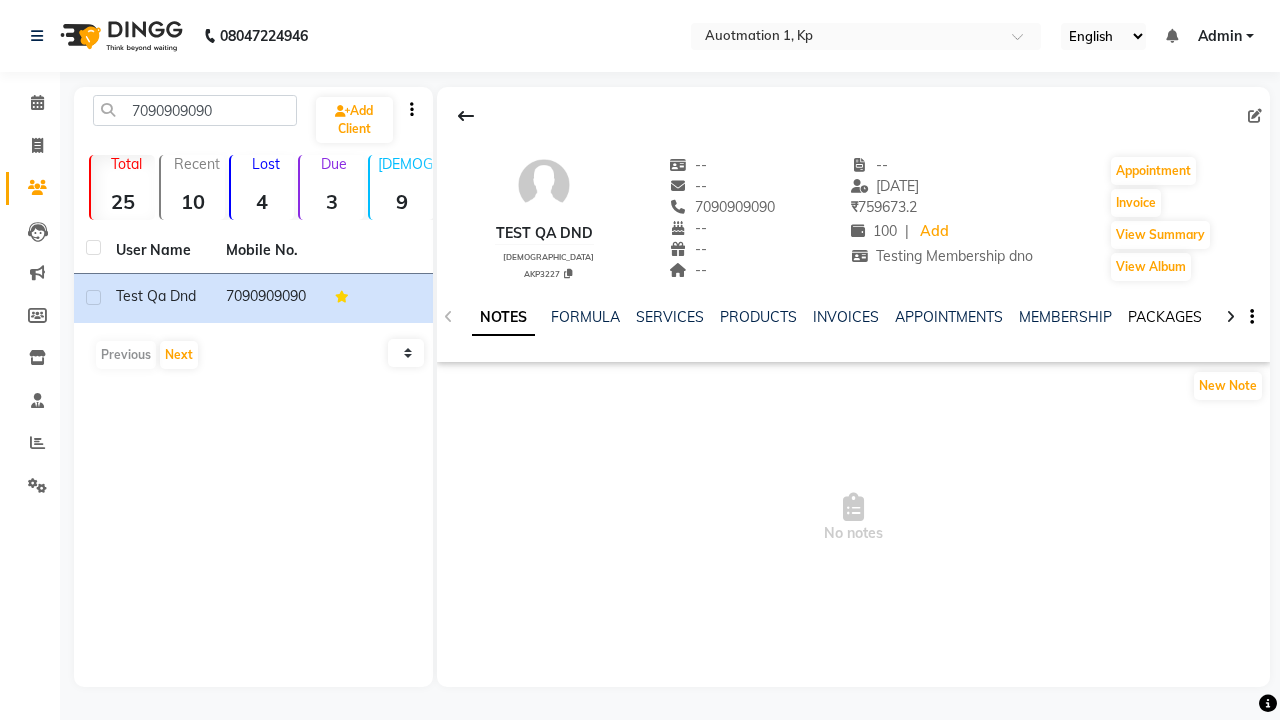 click on "PACKAGES" 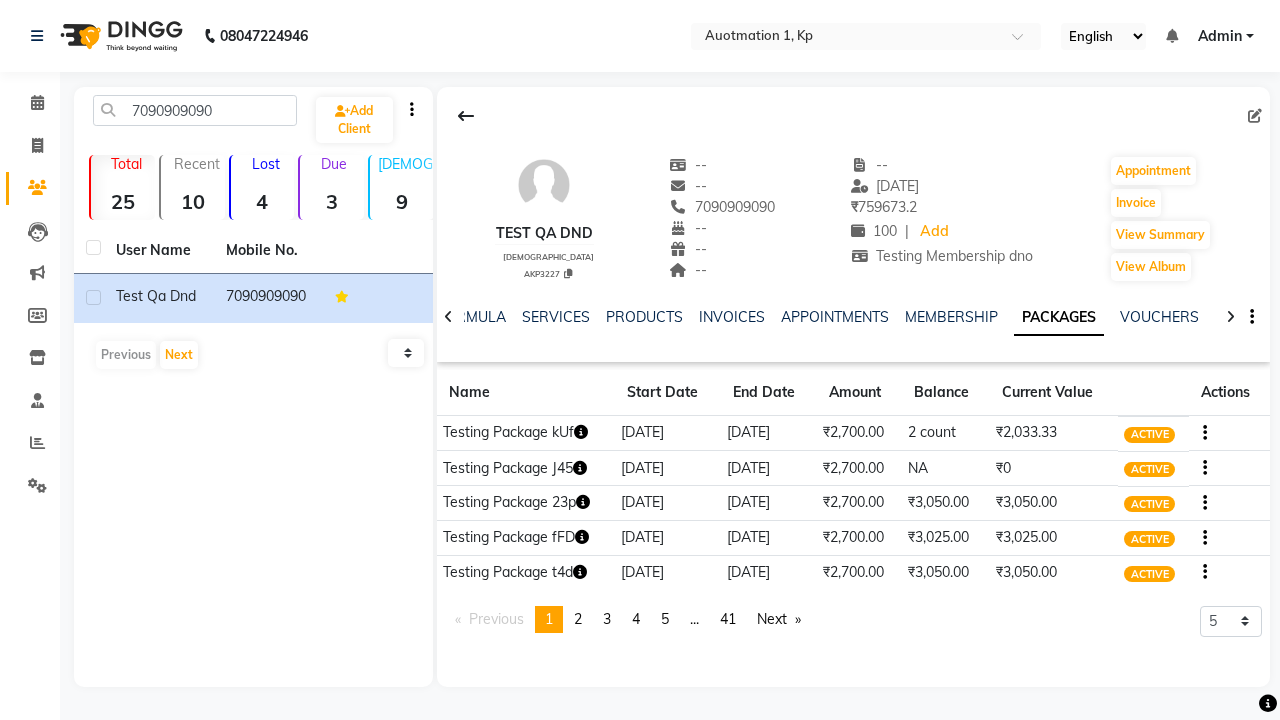 click 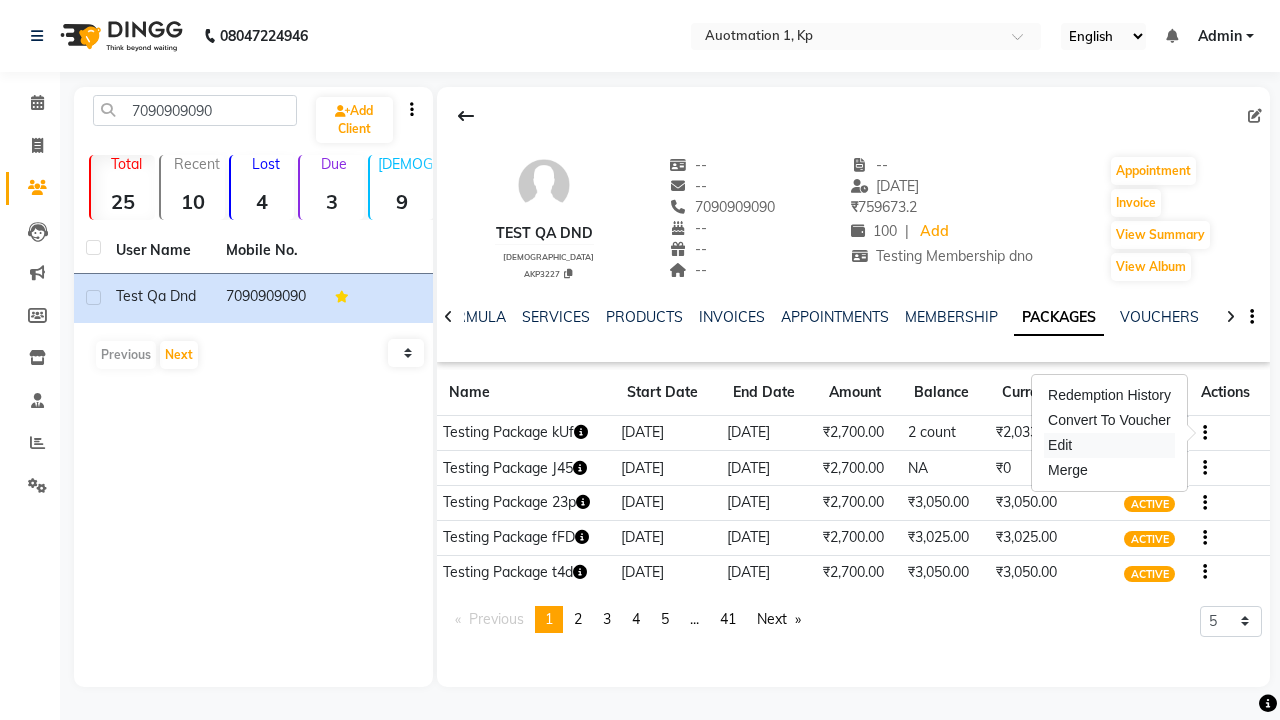 click on "Edit" at bounding box center [1109, 445] 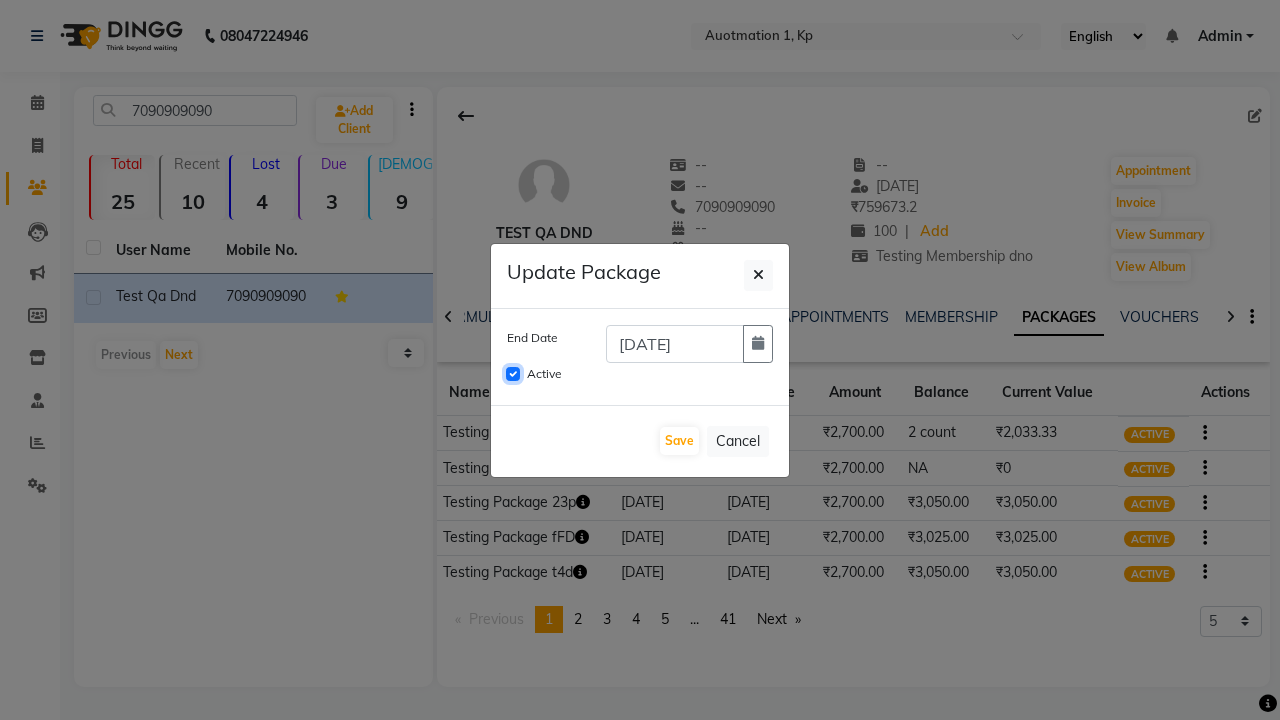 click on "Active" at bounding box center [513, 374] 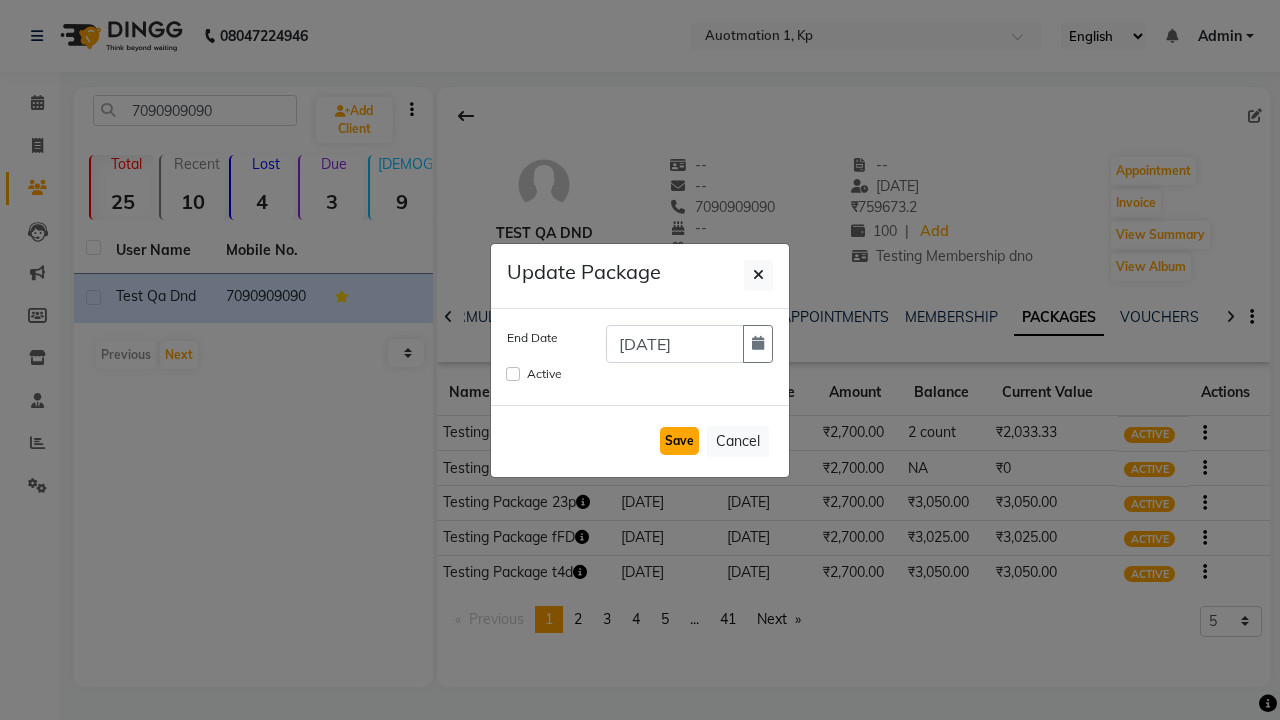 click on "Save" 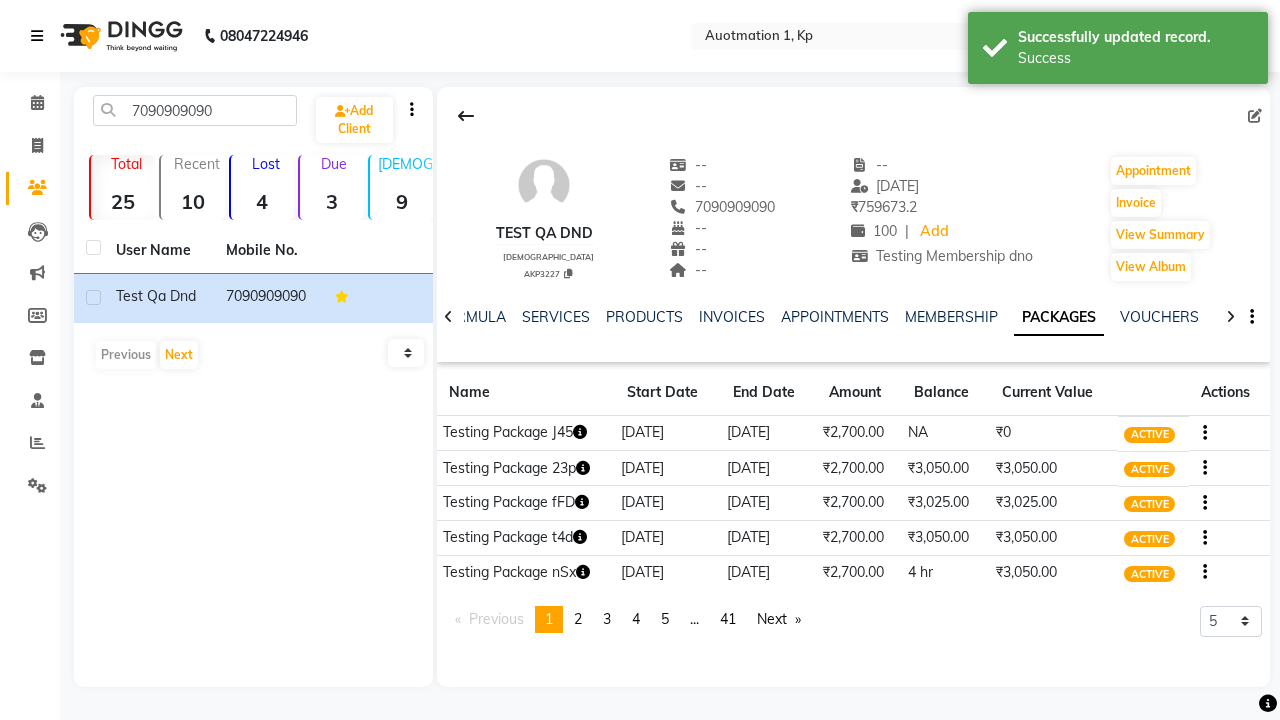 click on "Success" at bounding box center (1135, 58) 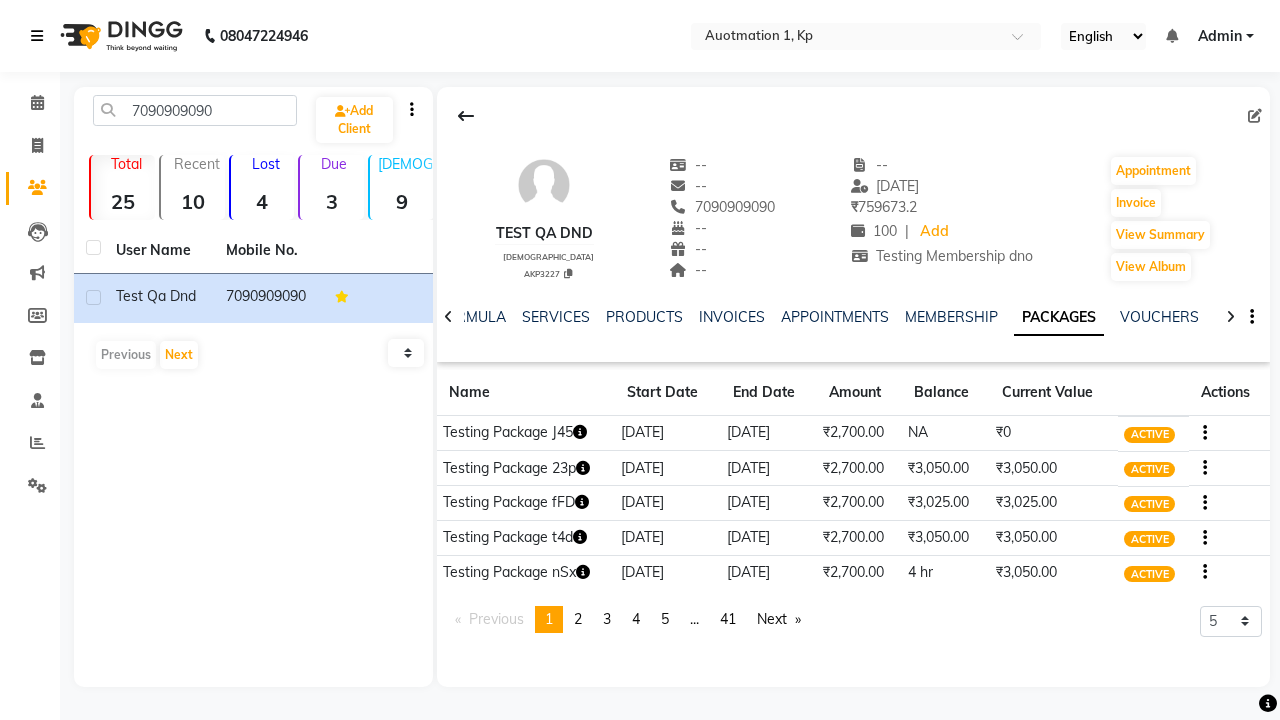 click at bounding box center (37, 36) 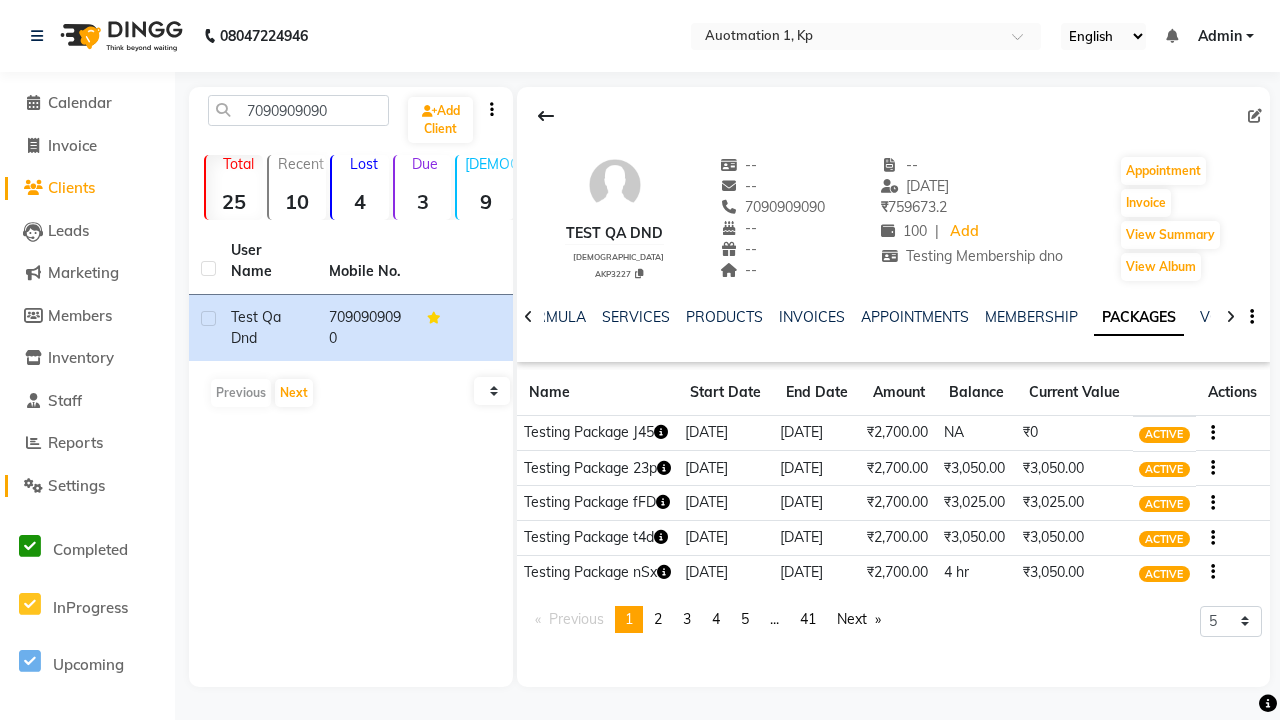 click on "Settings" 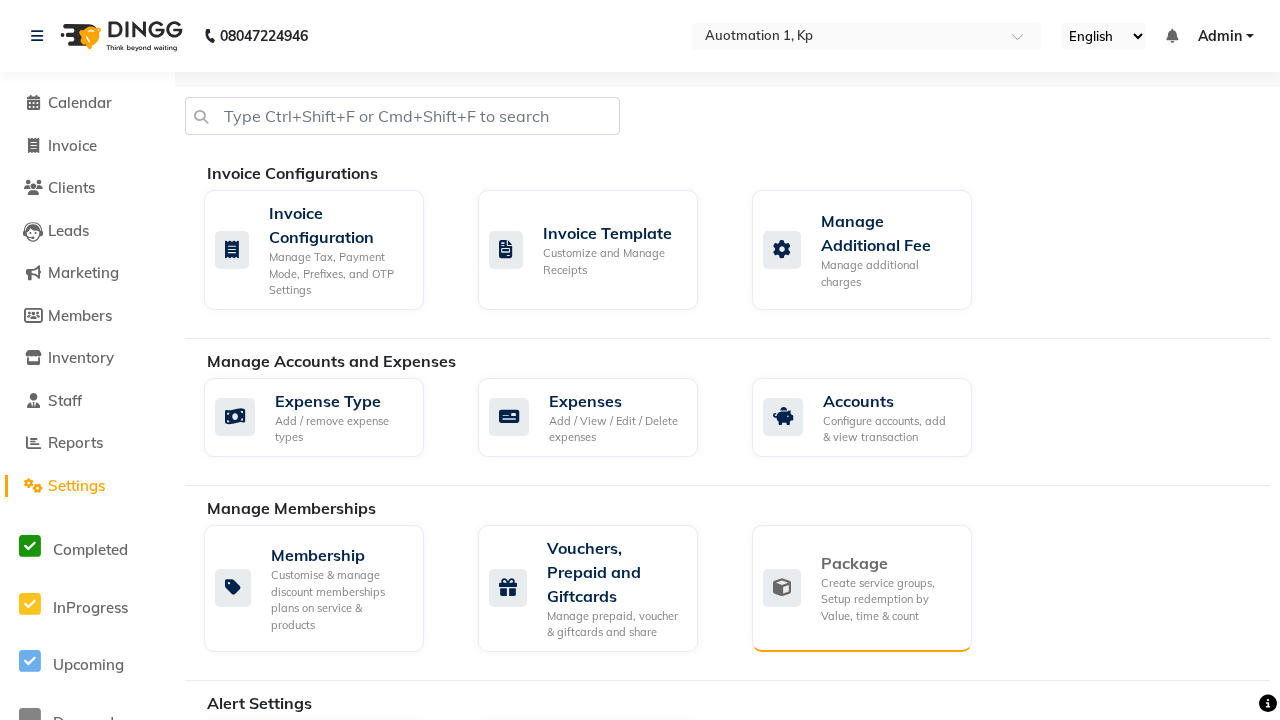 click on "Package" 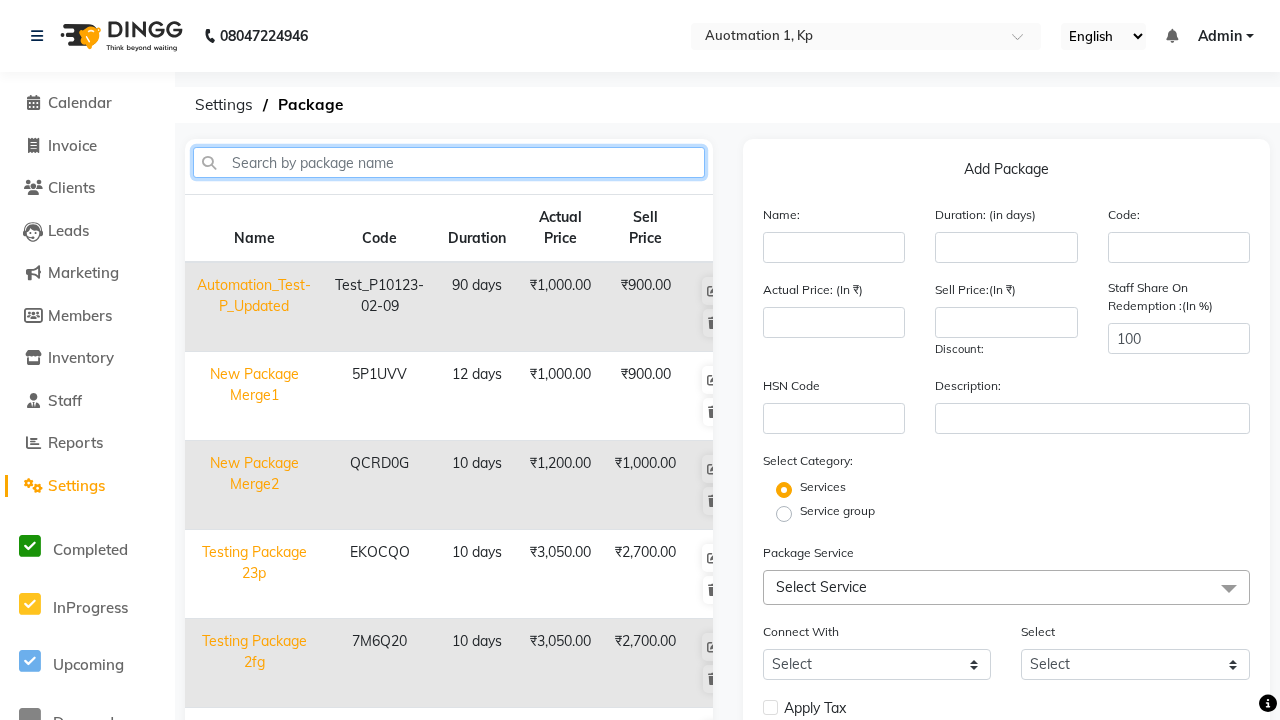 type on "Testing Package kUf" 